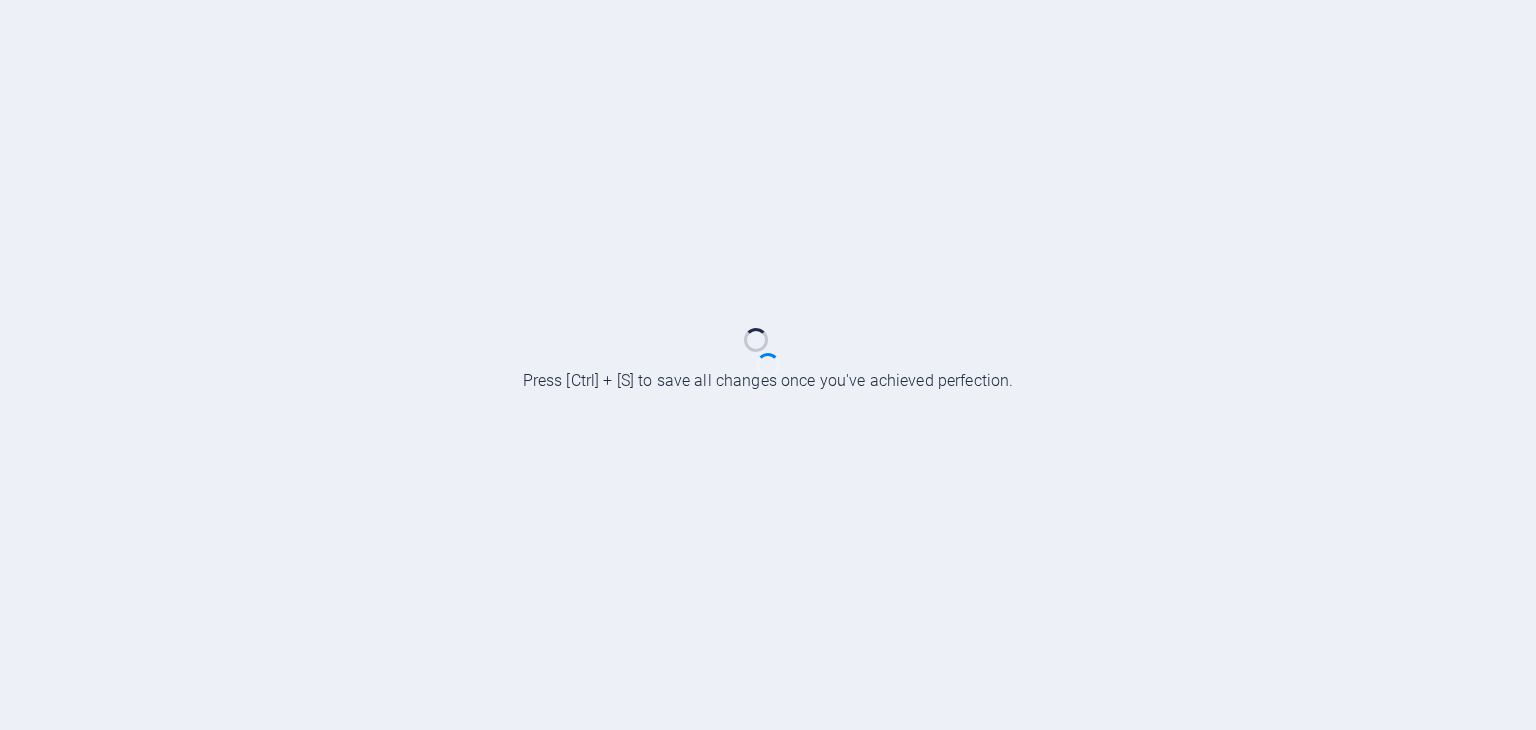 scroll, scrollTop: 0, scrollLeft: 0, axis: both 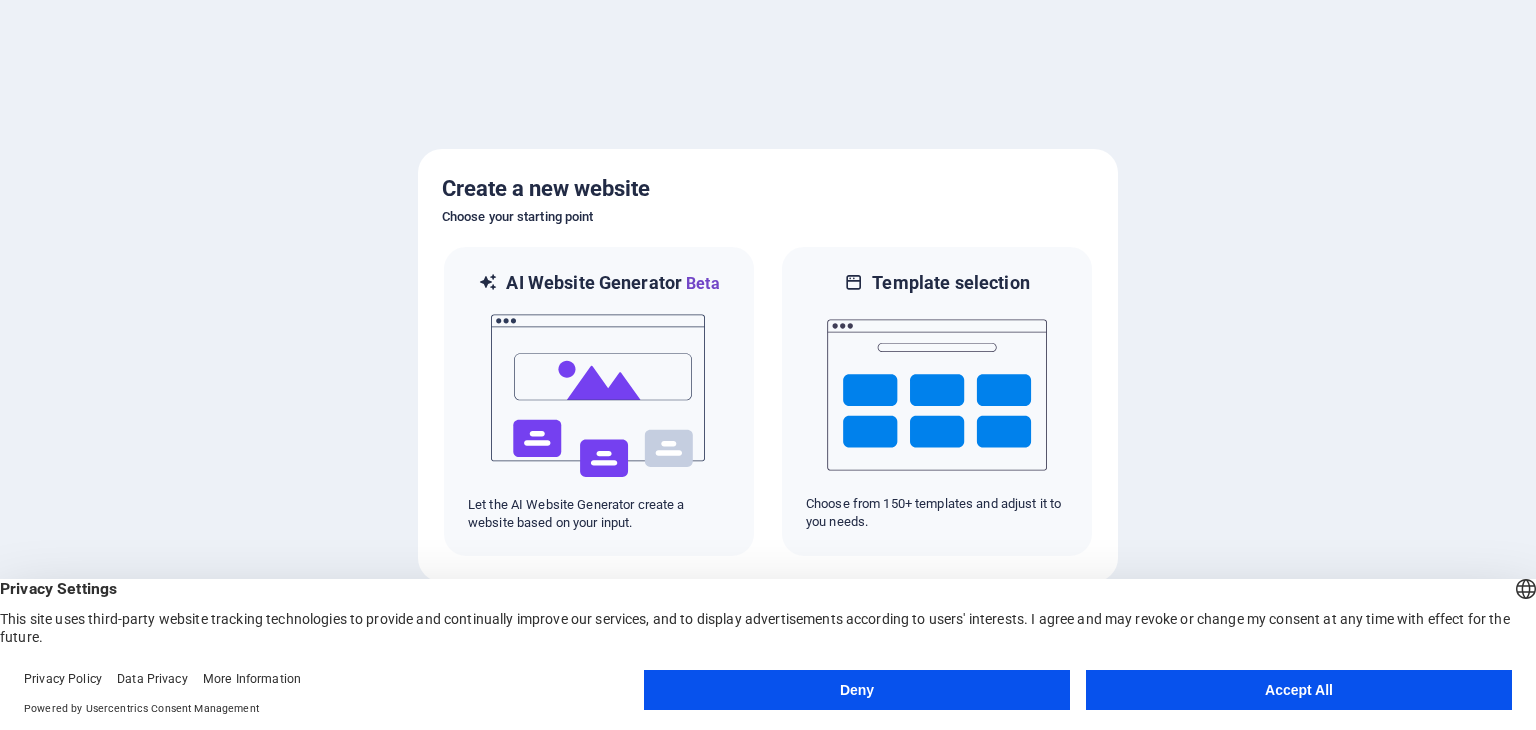 click on "Accept All" at bounding box center (1299, 690) 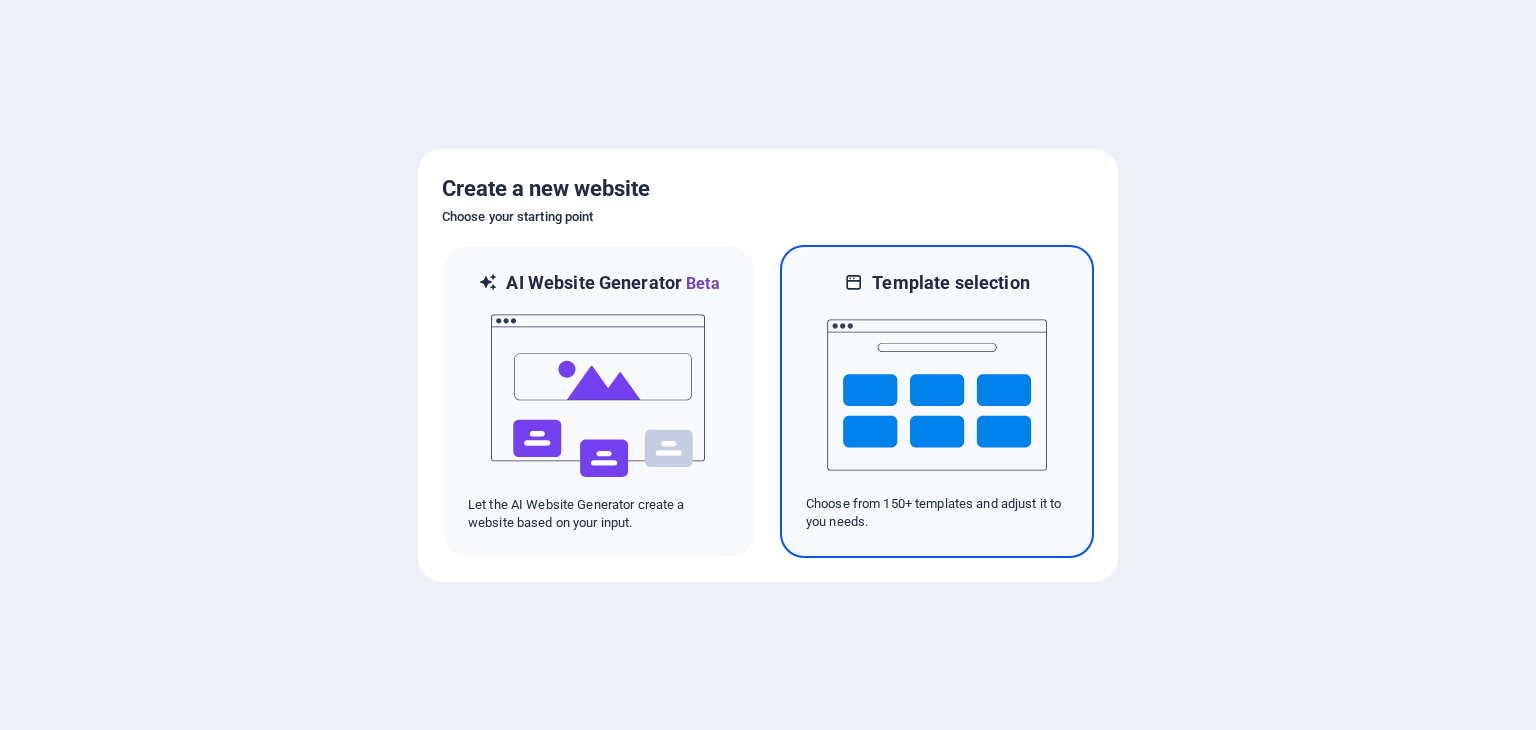 click at bounding box center (937, 395) 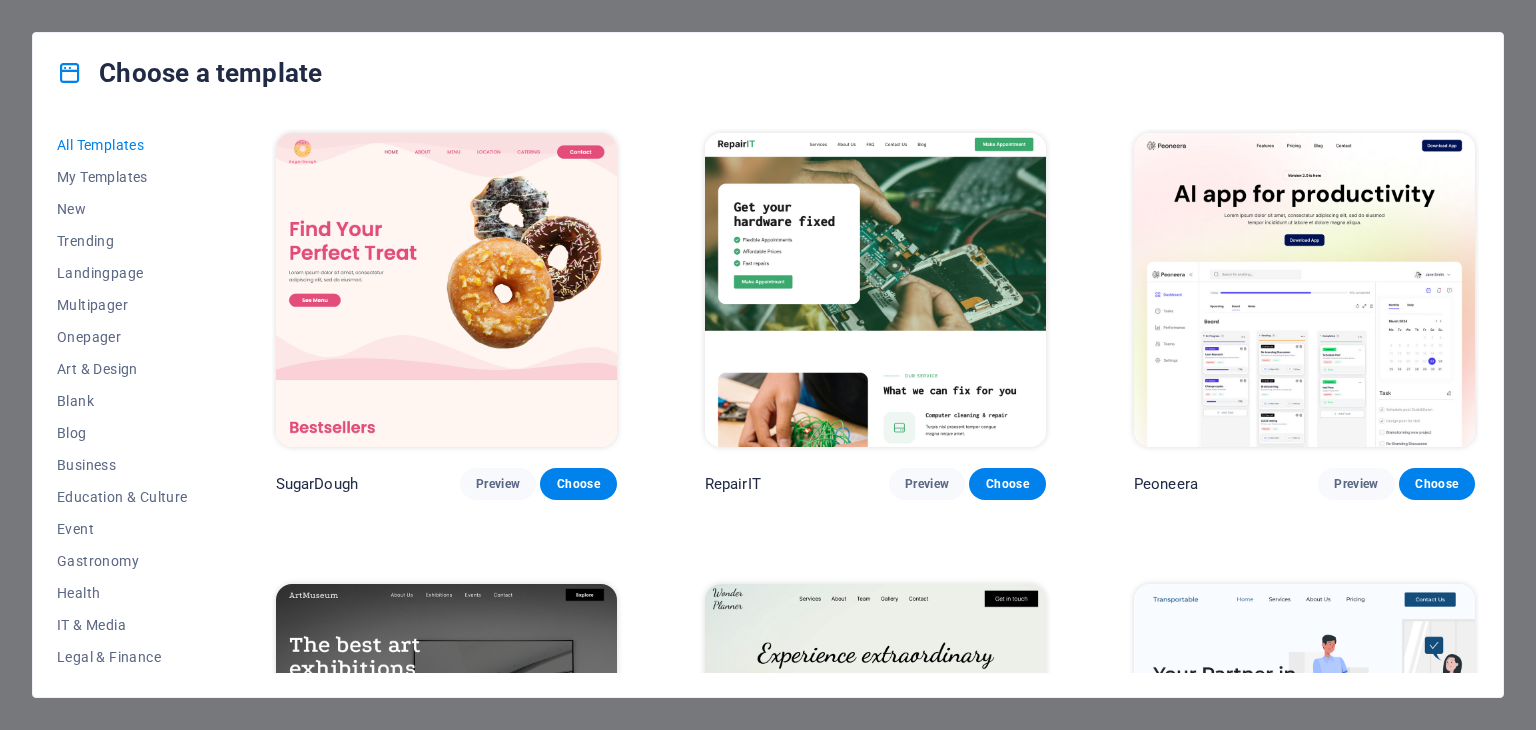 drag, startPoint x: 1482, startPoint y: 149, endPoint x: 1491, endPoint y: 239, distance: 90.44888 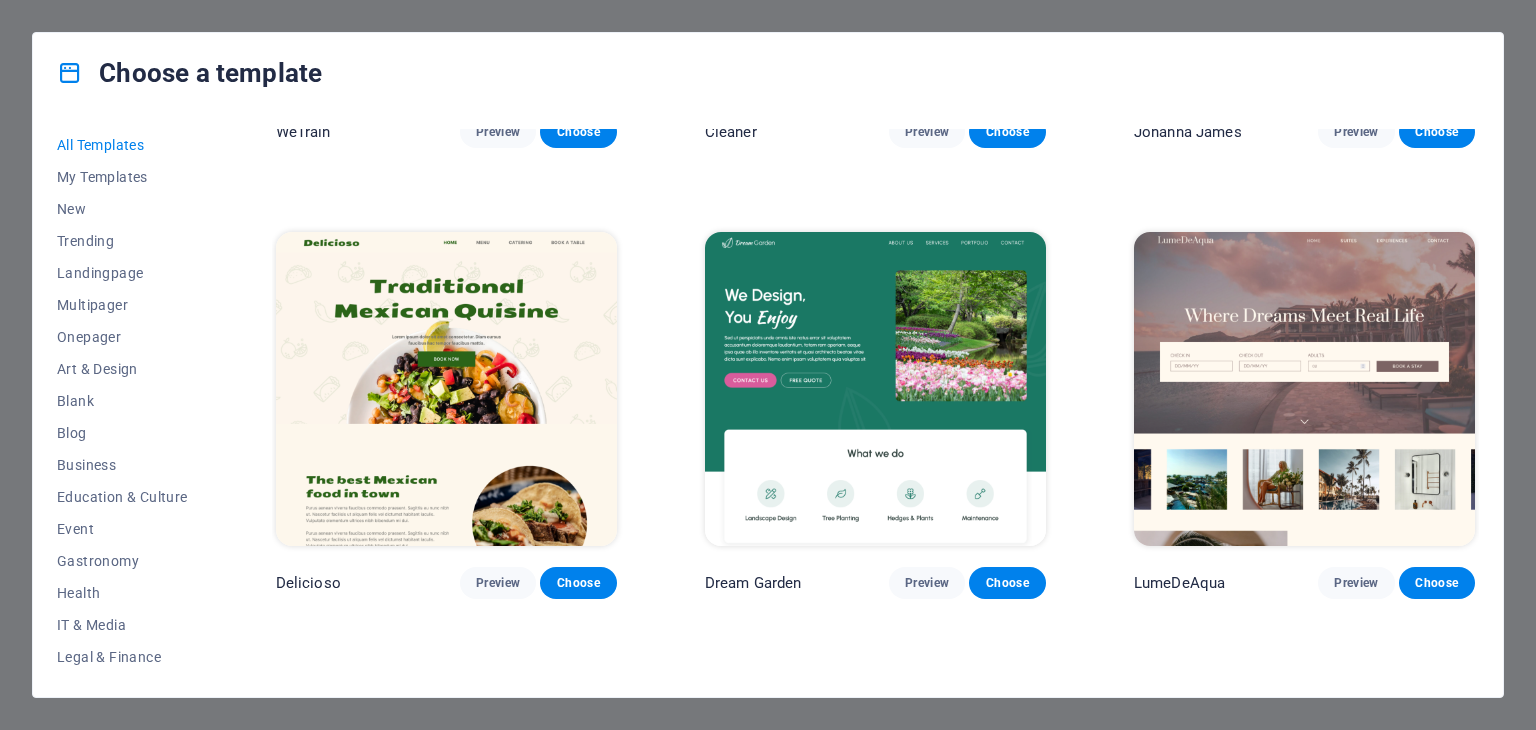 scroll, scrollTop: 3065, scrollLeft: 0, axis: vertical 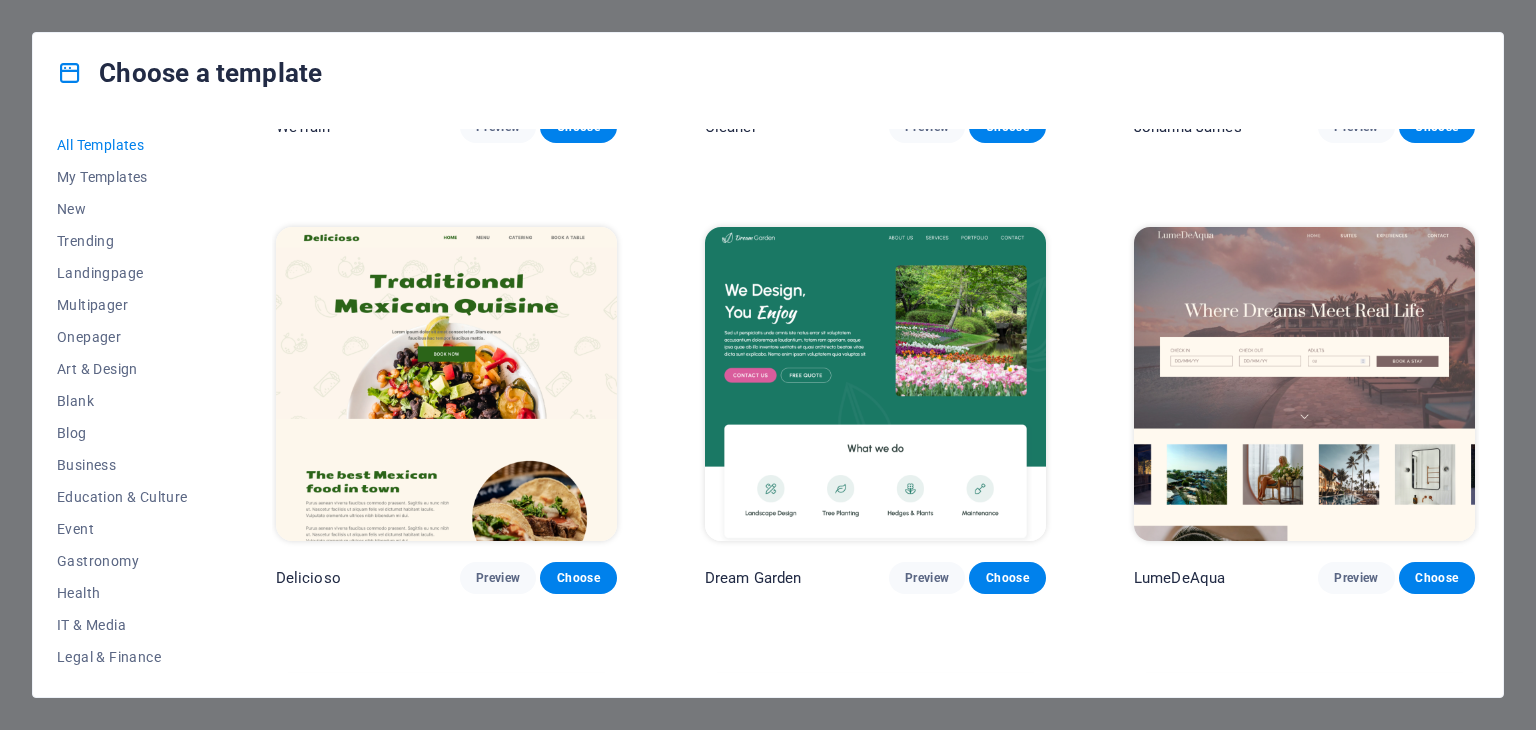 drag, startPoint x: 216, startPoint y: 364, endPoint x: 218, endPoint y: 426, distance: 62.03225 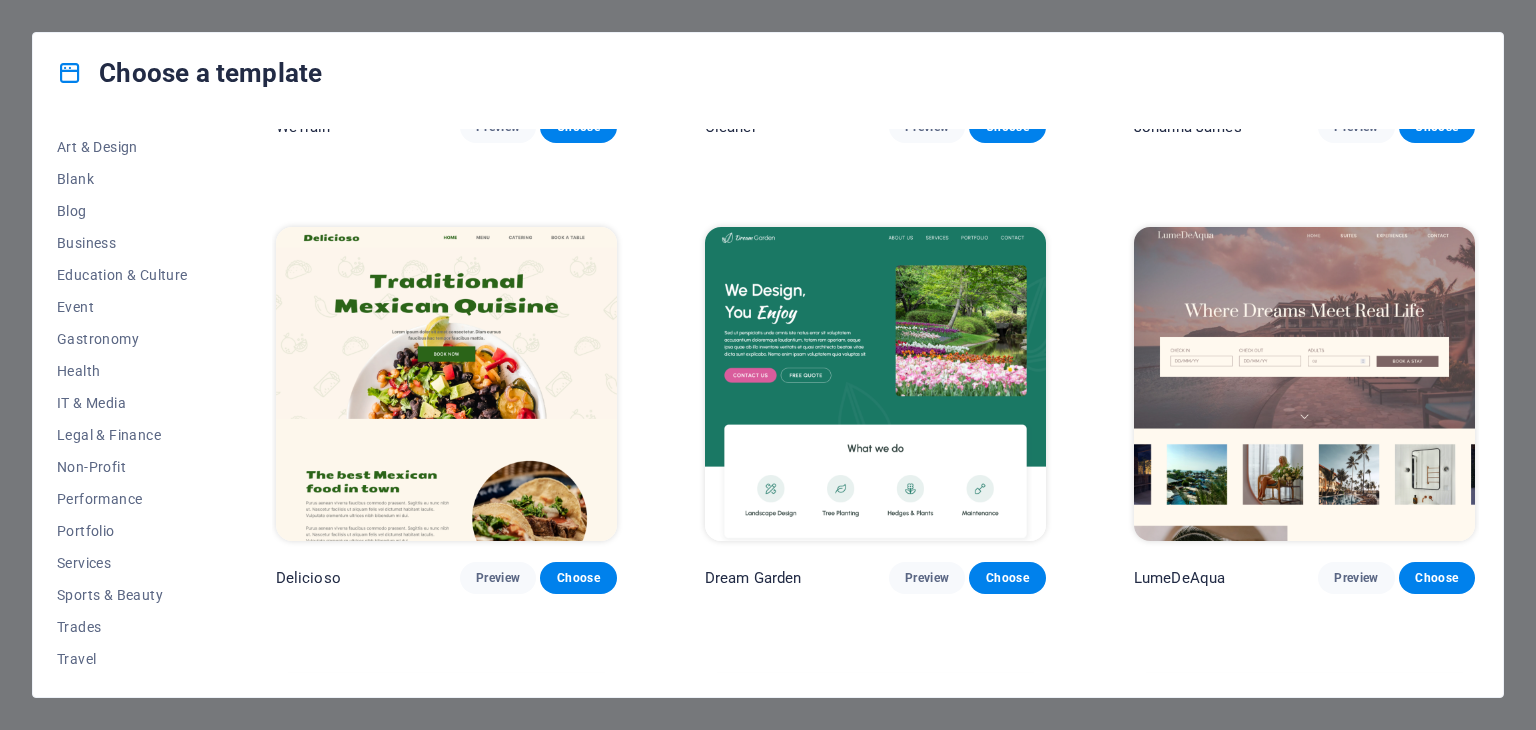 scroll, scrollTop: 256, scrollLeft: 0, axis: vertical 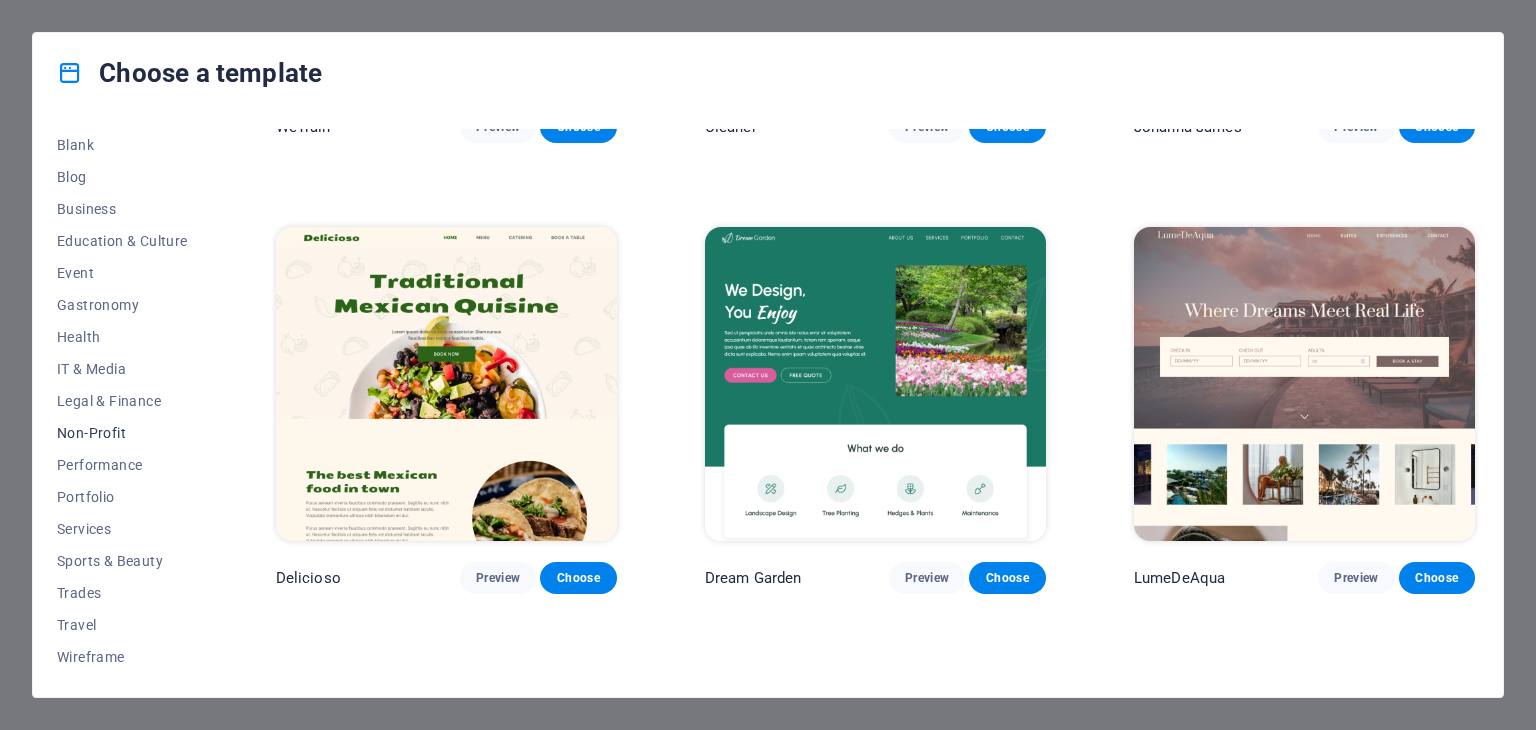 click on "Non-Profit" at bounding box center (122, 433) 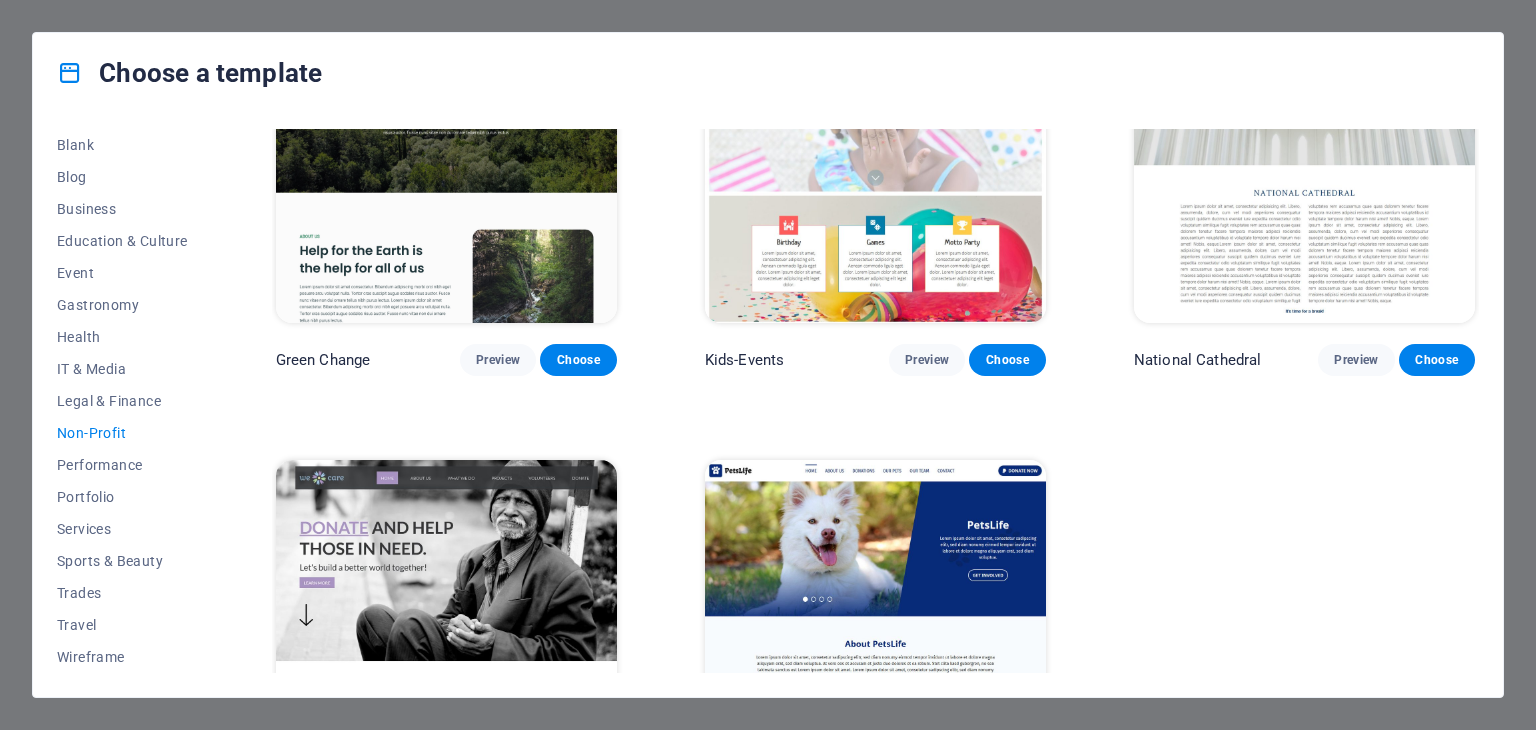 scroll, scrollTop: 274, scrollLeft: 0, axis: vertical 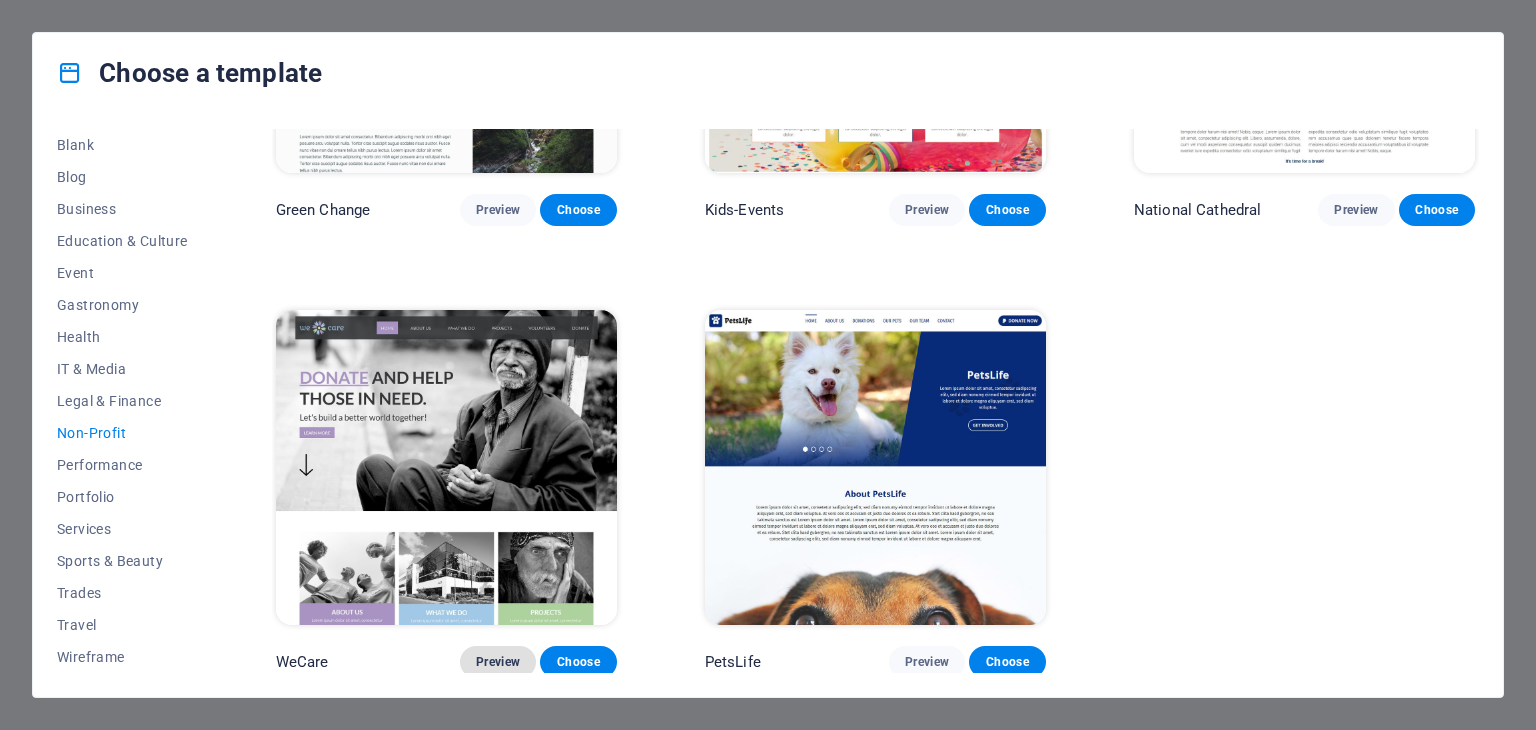 click on "Preview" at bounding box center [498, 662] 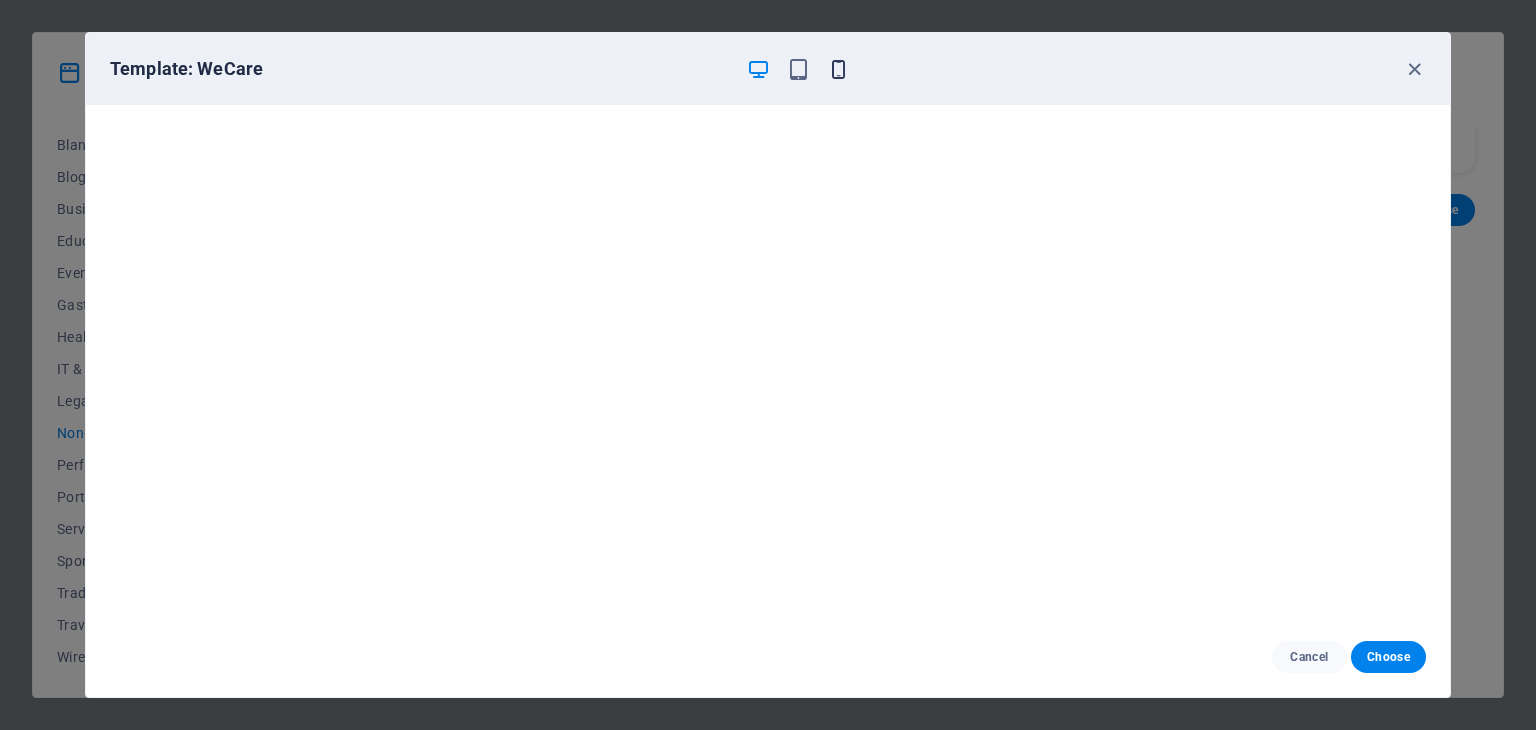 click at bounding box center (838, 69) 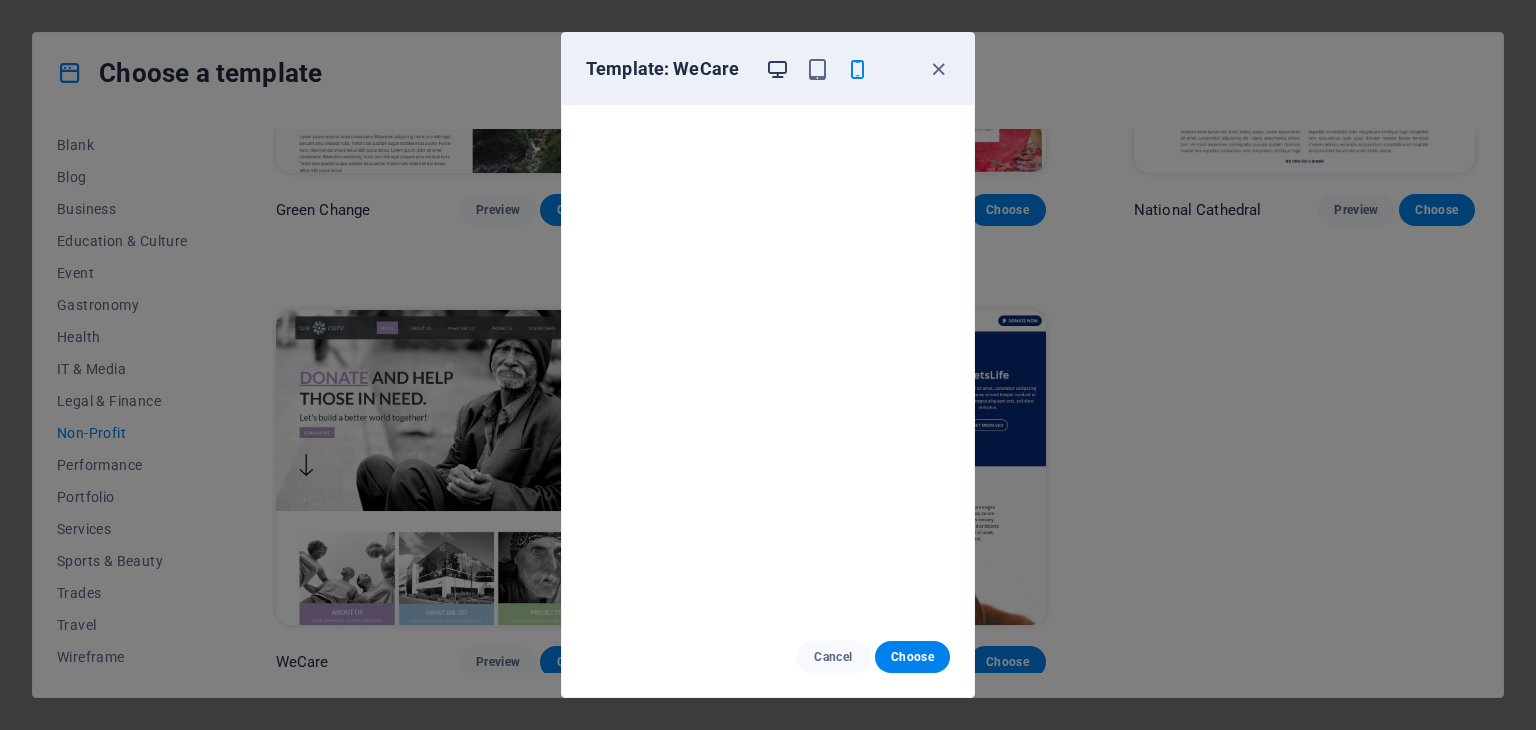 click at bounding box center [777, 69] 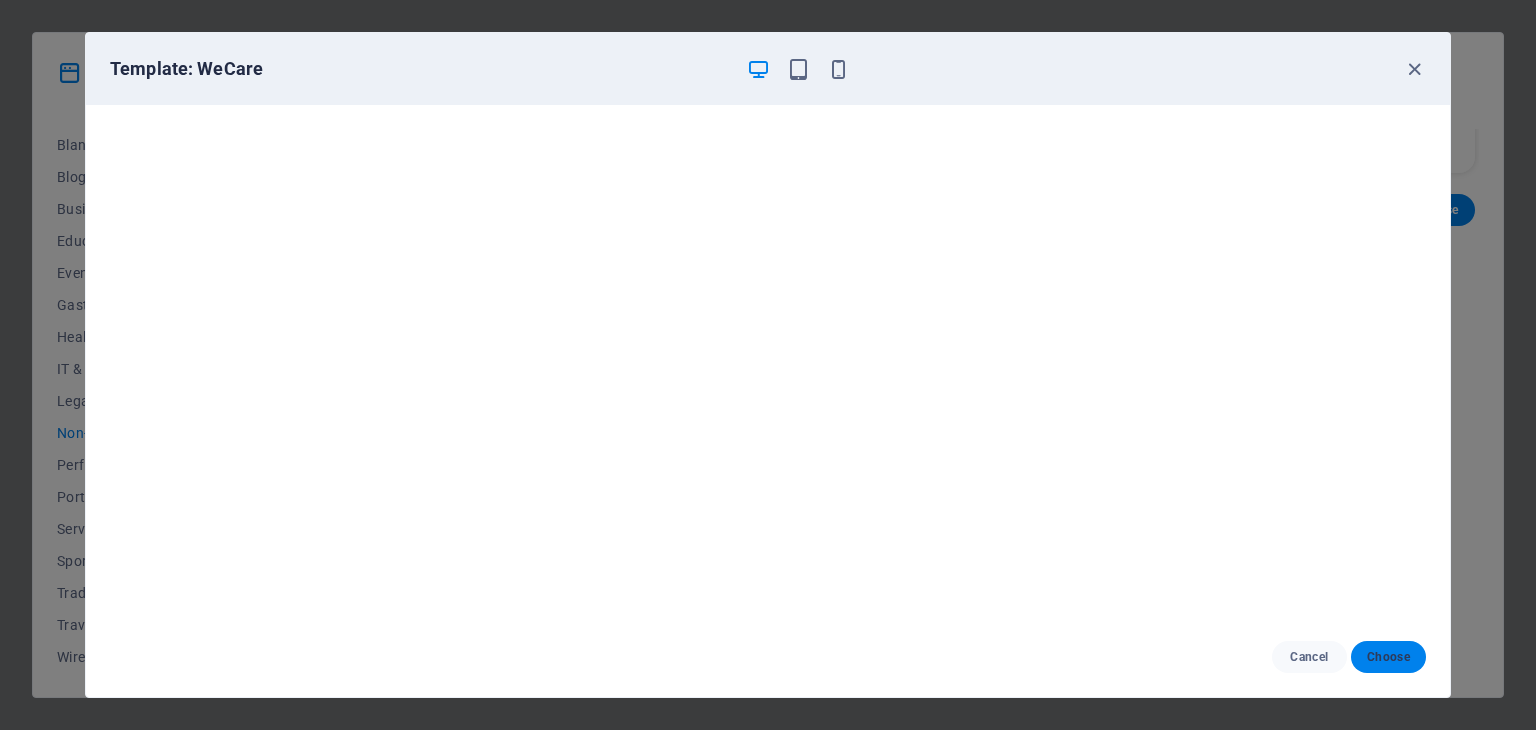 click on "Choose" at bounding box center [1388, 657] 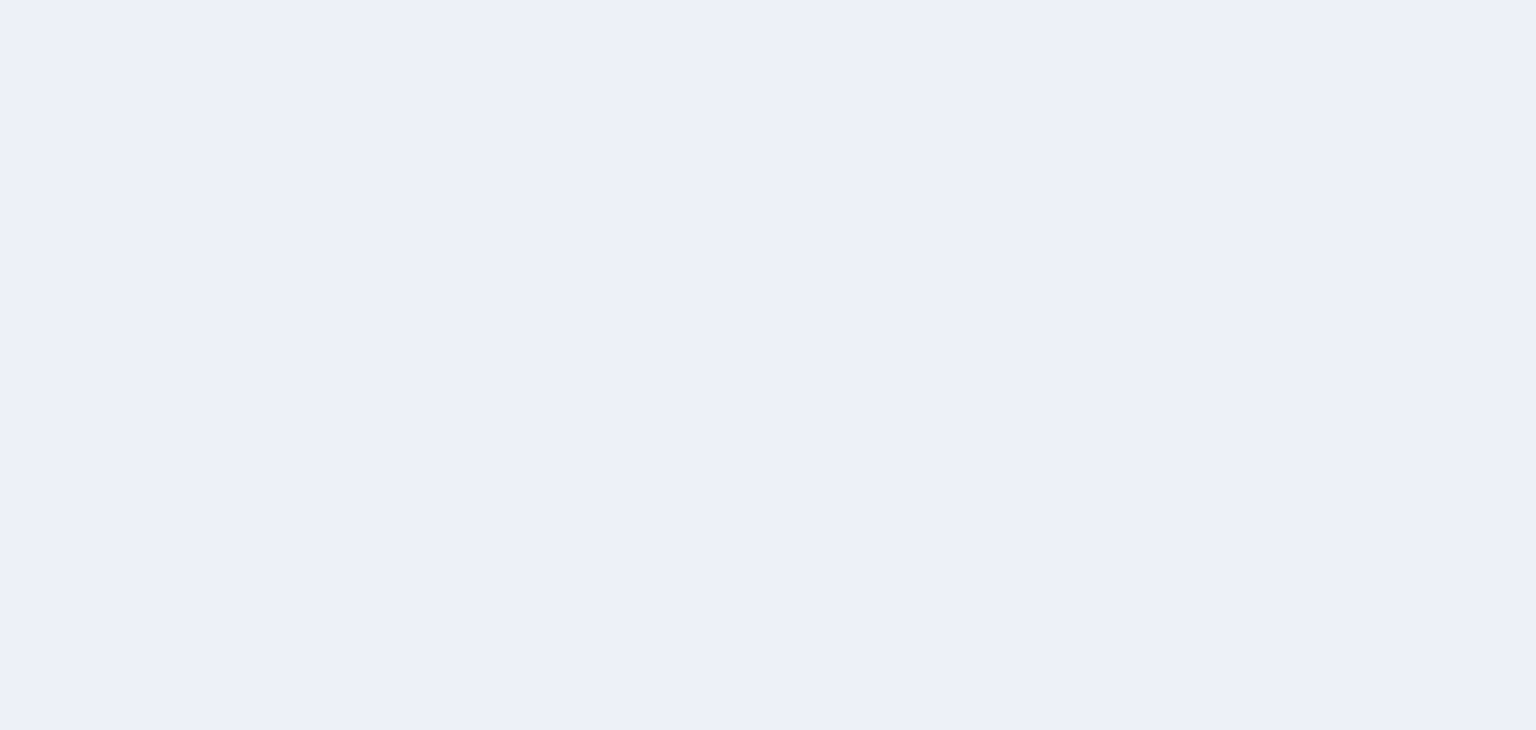 scroll, scrollTop: 0, scrollLeft: 0, axis: both 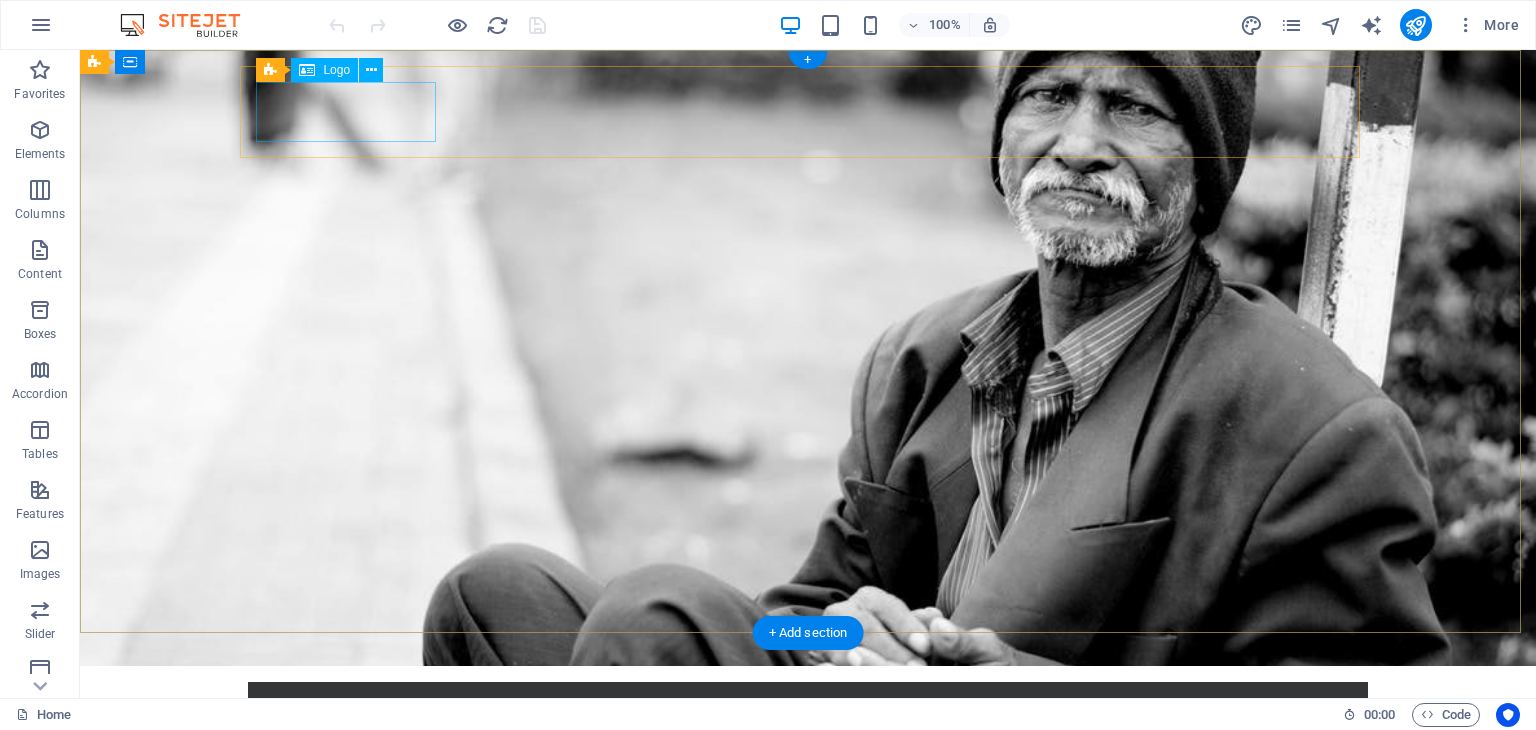 click at bounding box center [808, 728] 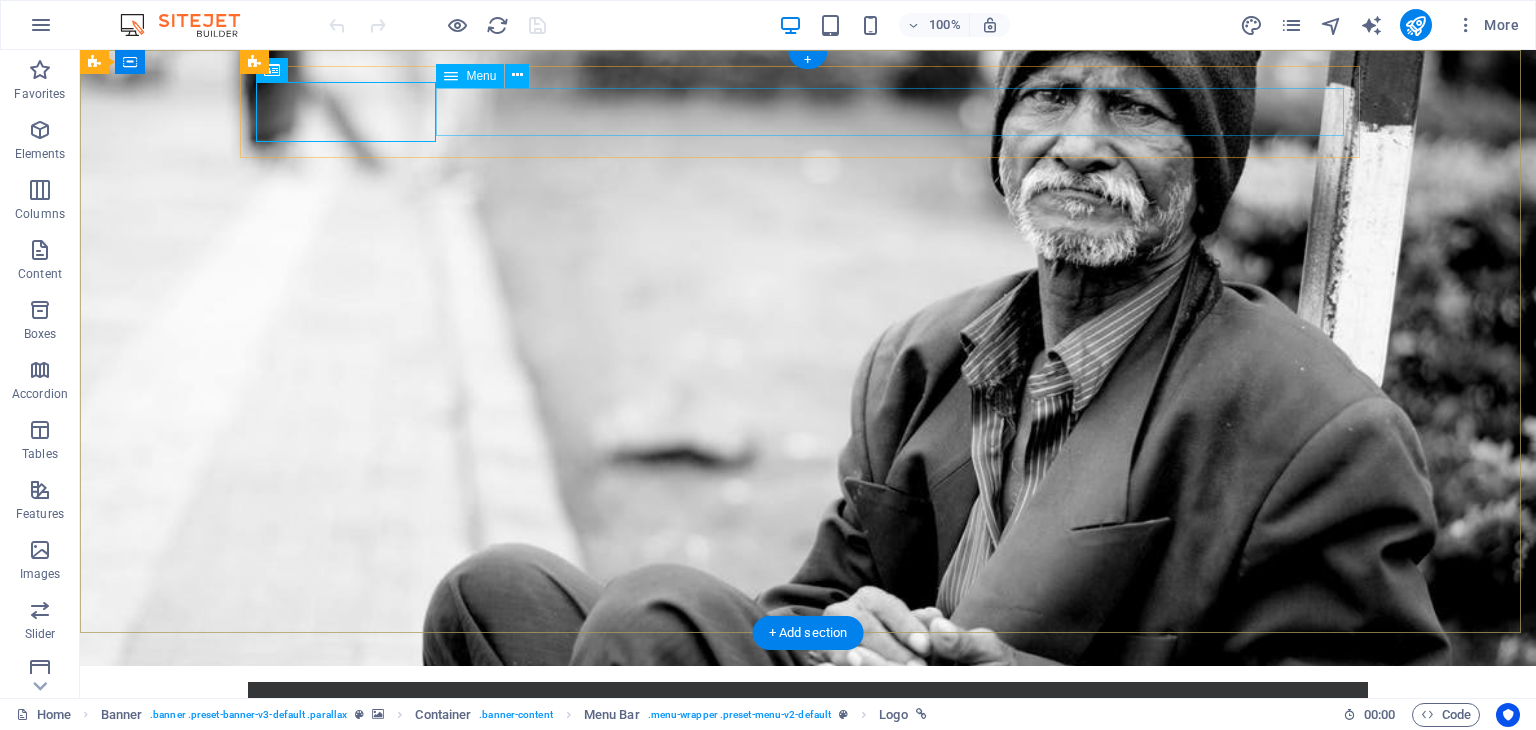 click on "Home About us What we do Projects Volunteers Donate" at bounding box center [808, 782] 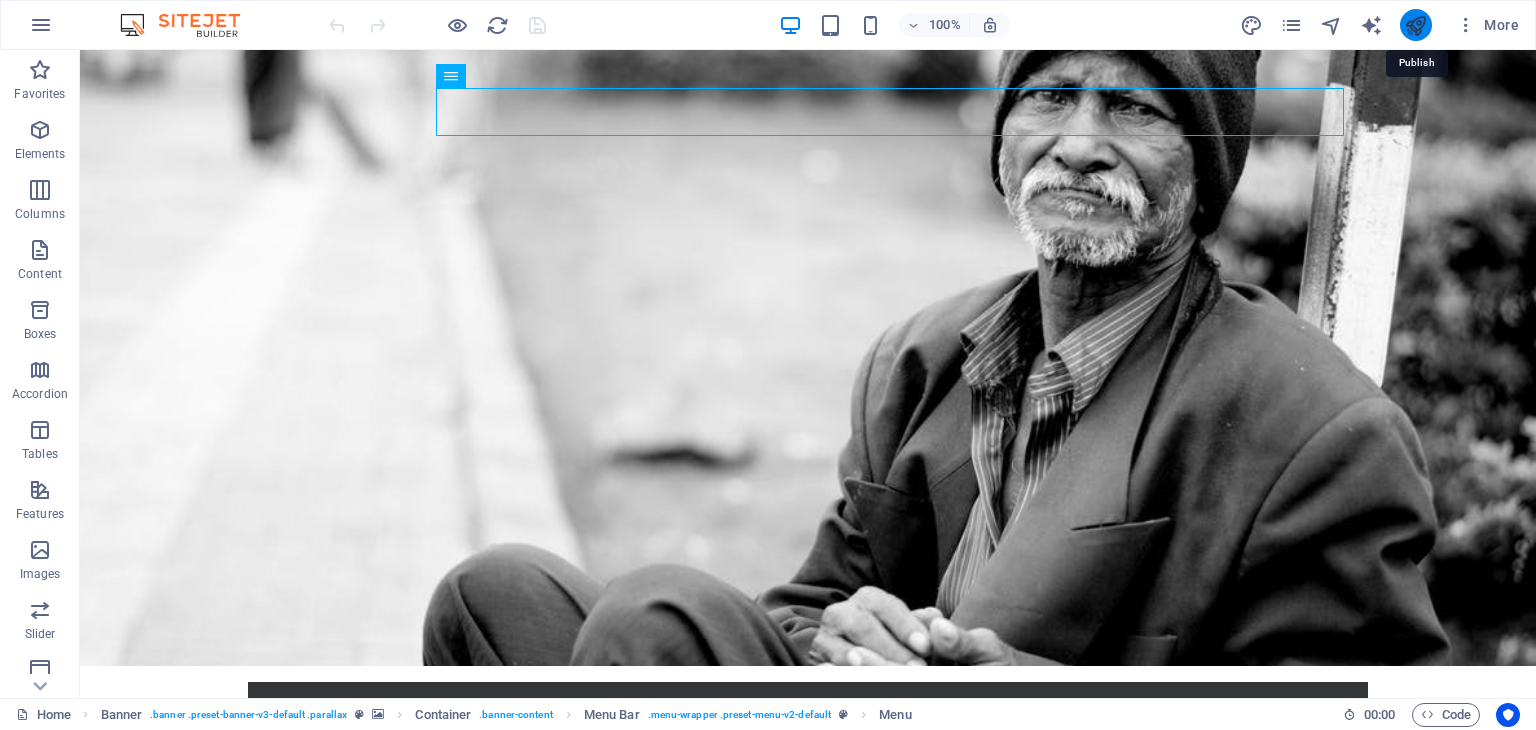click at bounding box center (1415, 25) 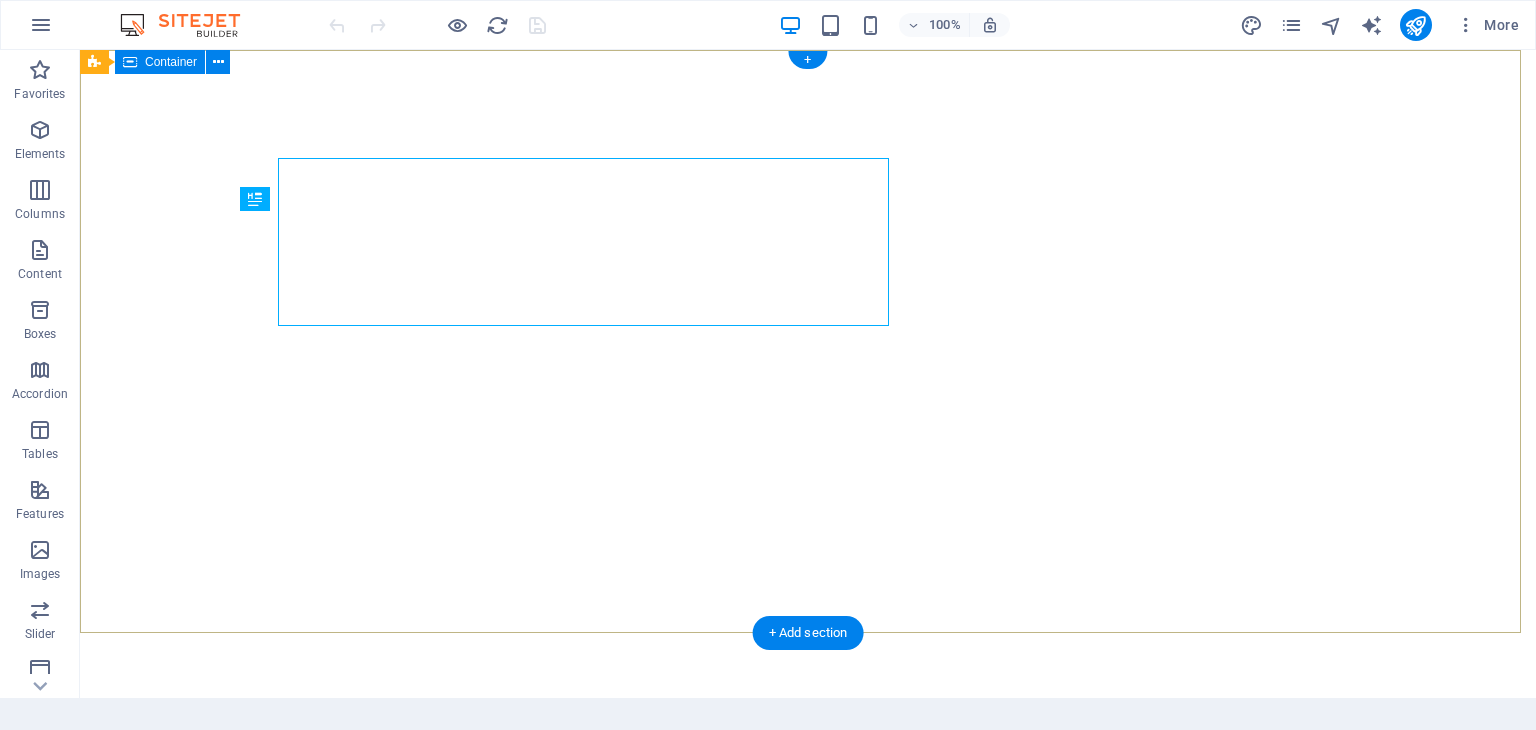 scroll, scrollTop: 0, scrollLeft: 0, axis: both 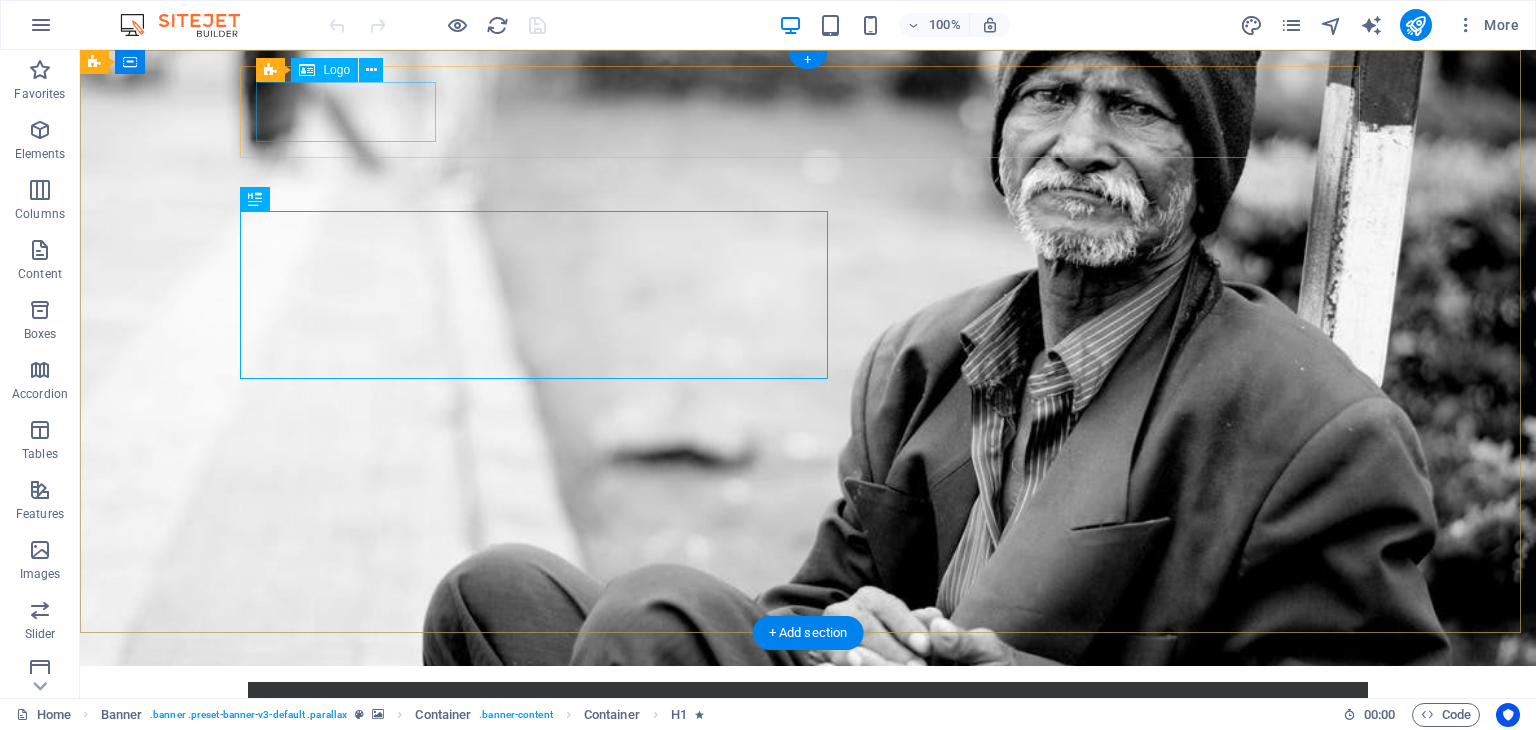 click at bounding box center [808, 728] 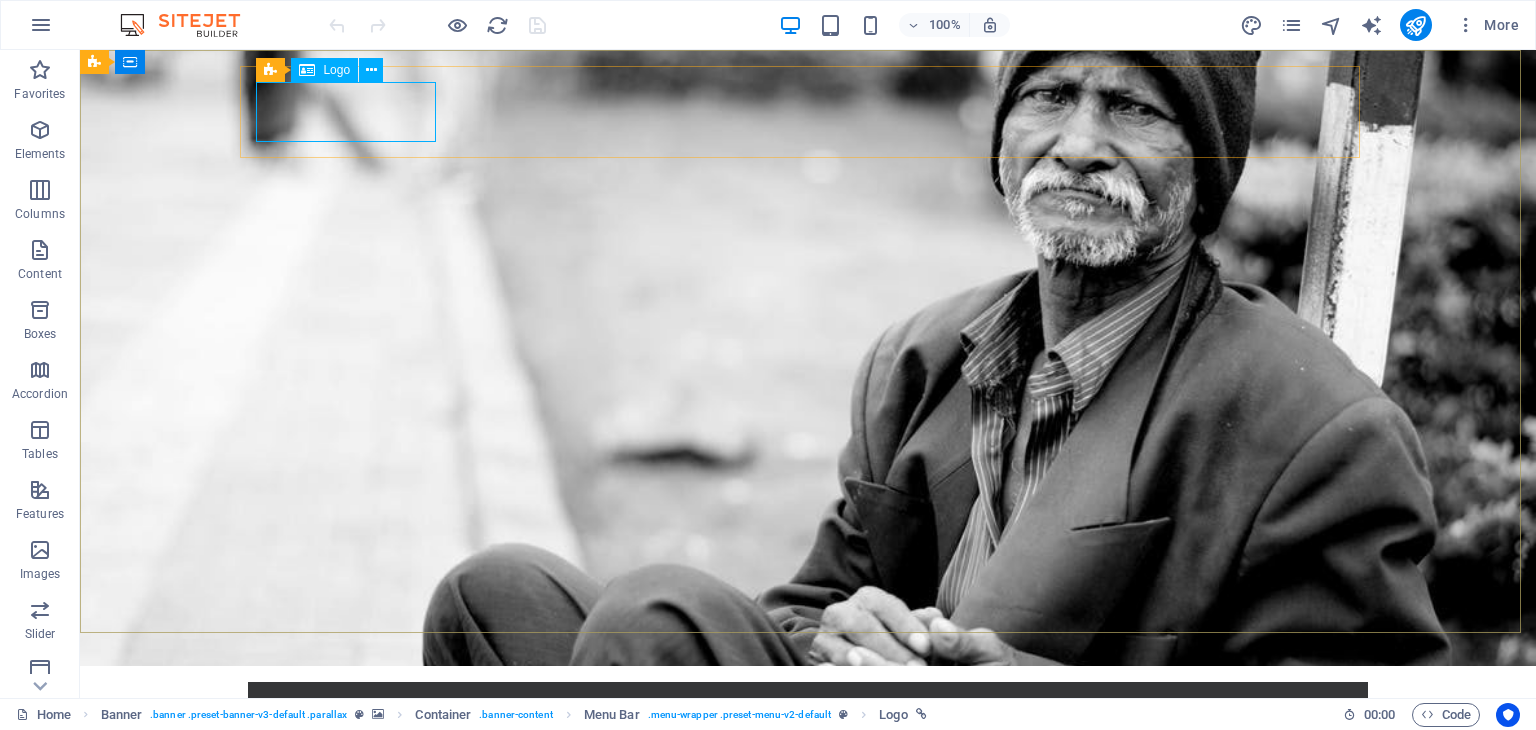 click on "Logo" at bounding box center (336, 70) 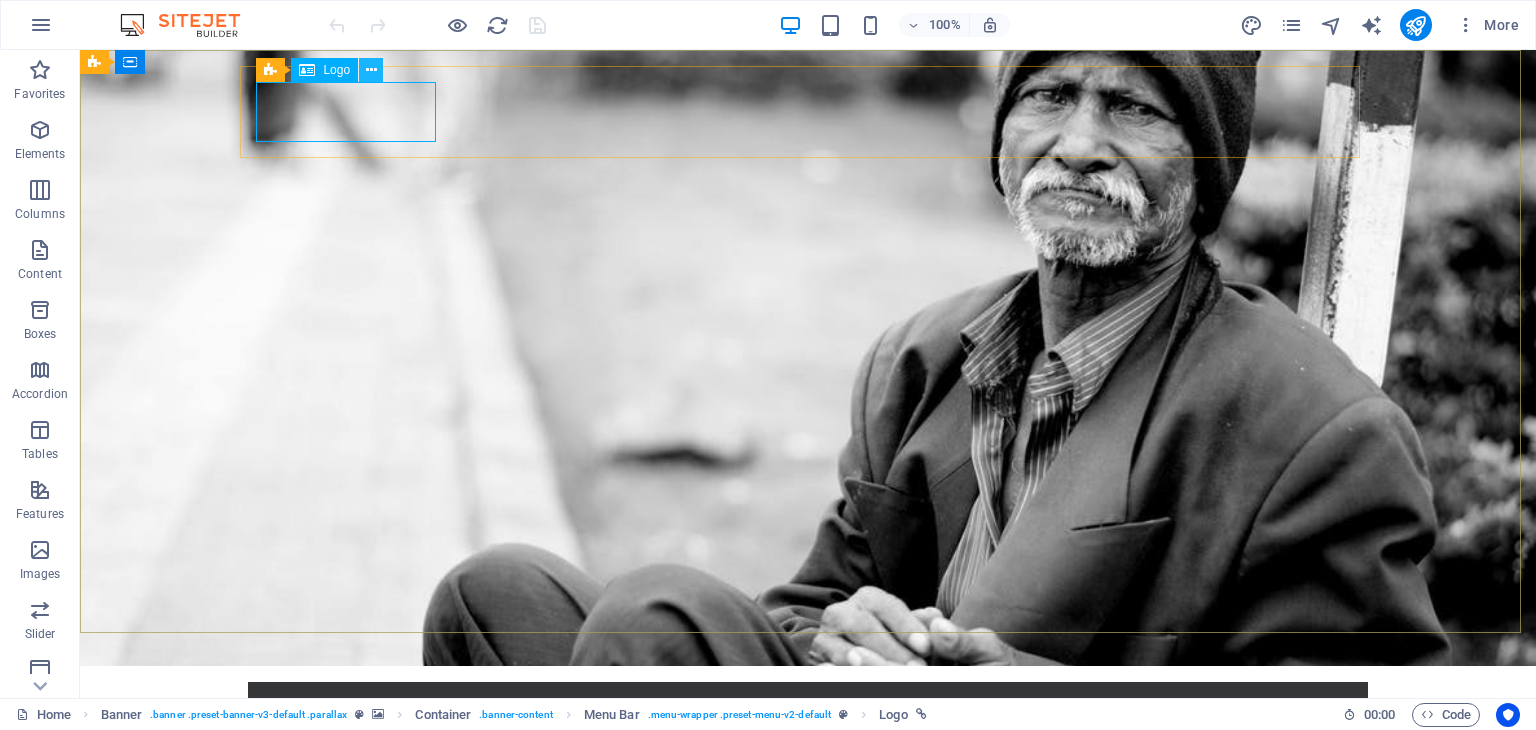 click at bounding box center (371, 70) 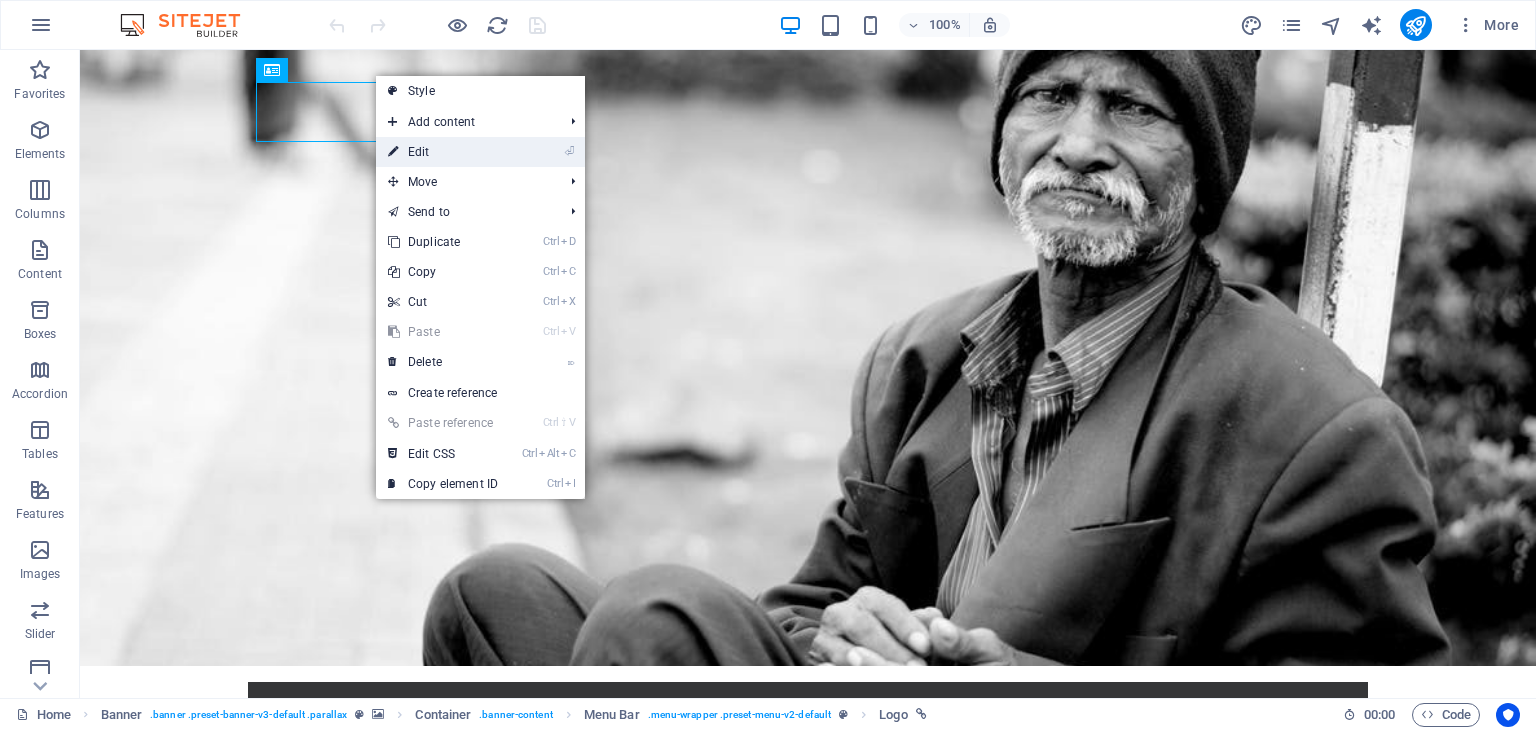 click on "⏎  Edit" at bounding box center [443, 152] 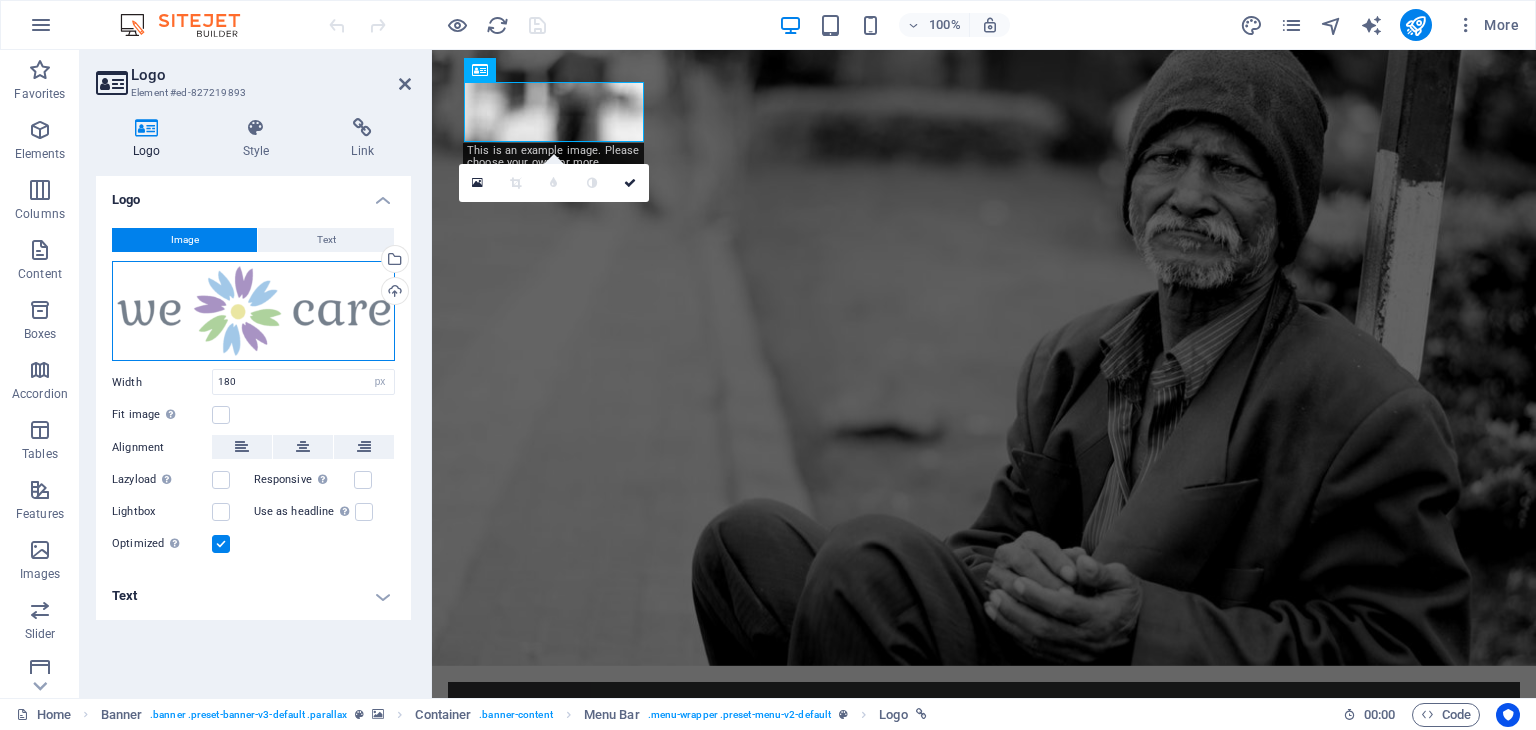 click on "Drag files here, click to choose files or select files from Files or our free stock photos & videos" at bounding box center (253, 311) 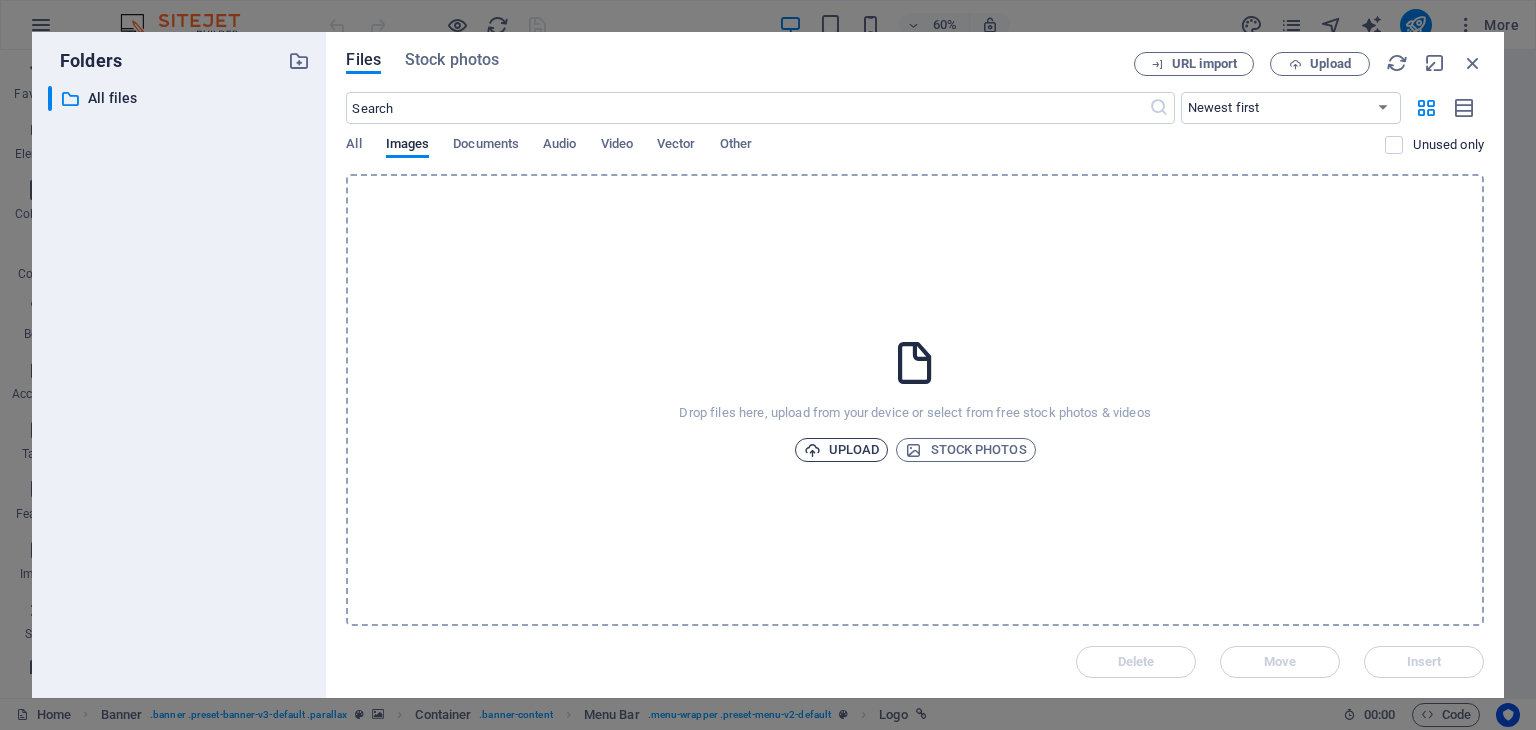 click on "Upload" at bounding box center [842, 450] 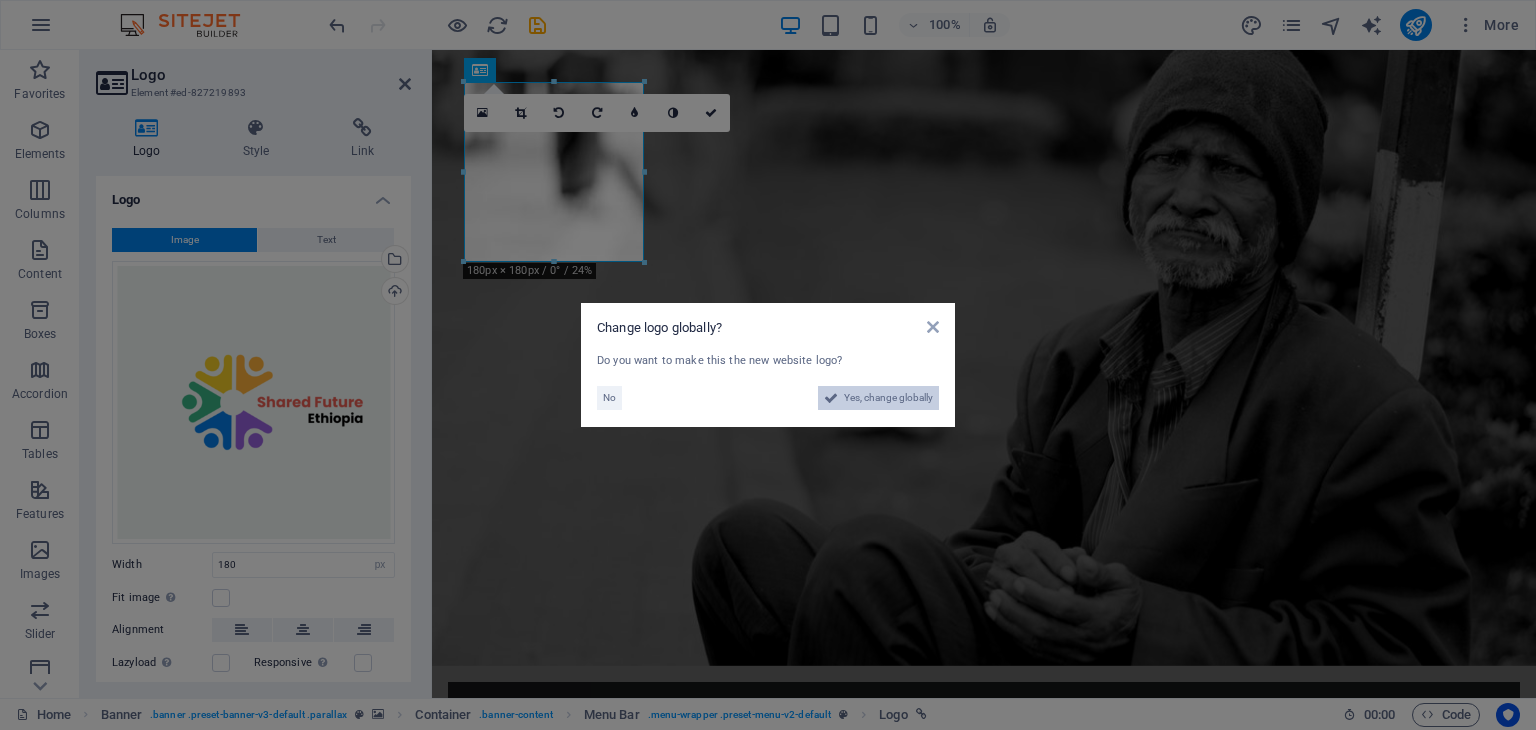 click on "Yes, change globally" at bounding box center (888, 398) 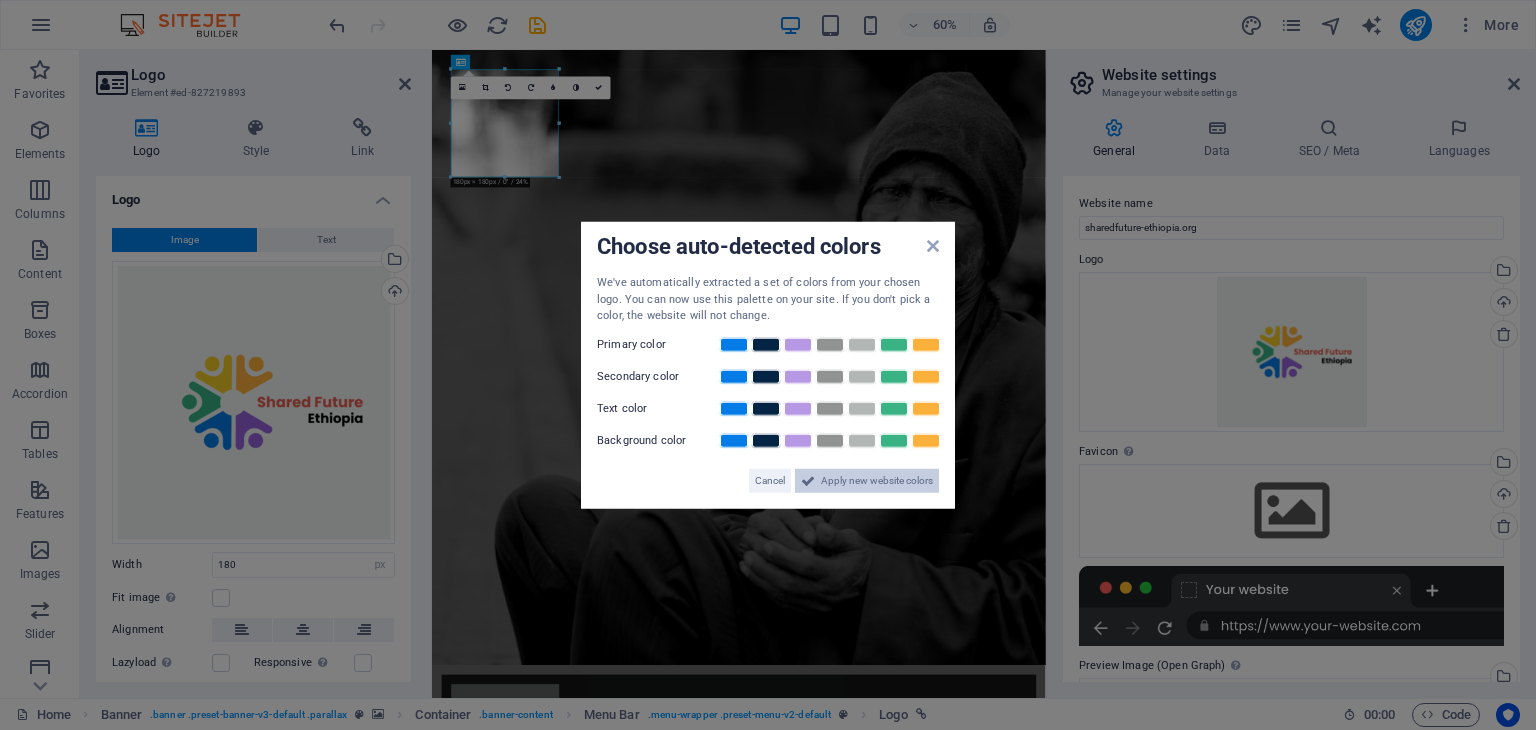 click on "Apply new website colors" at bounding box center [877, 480] 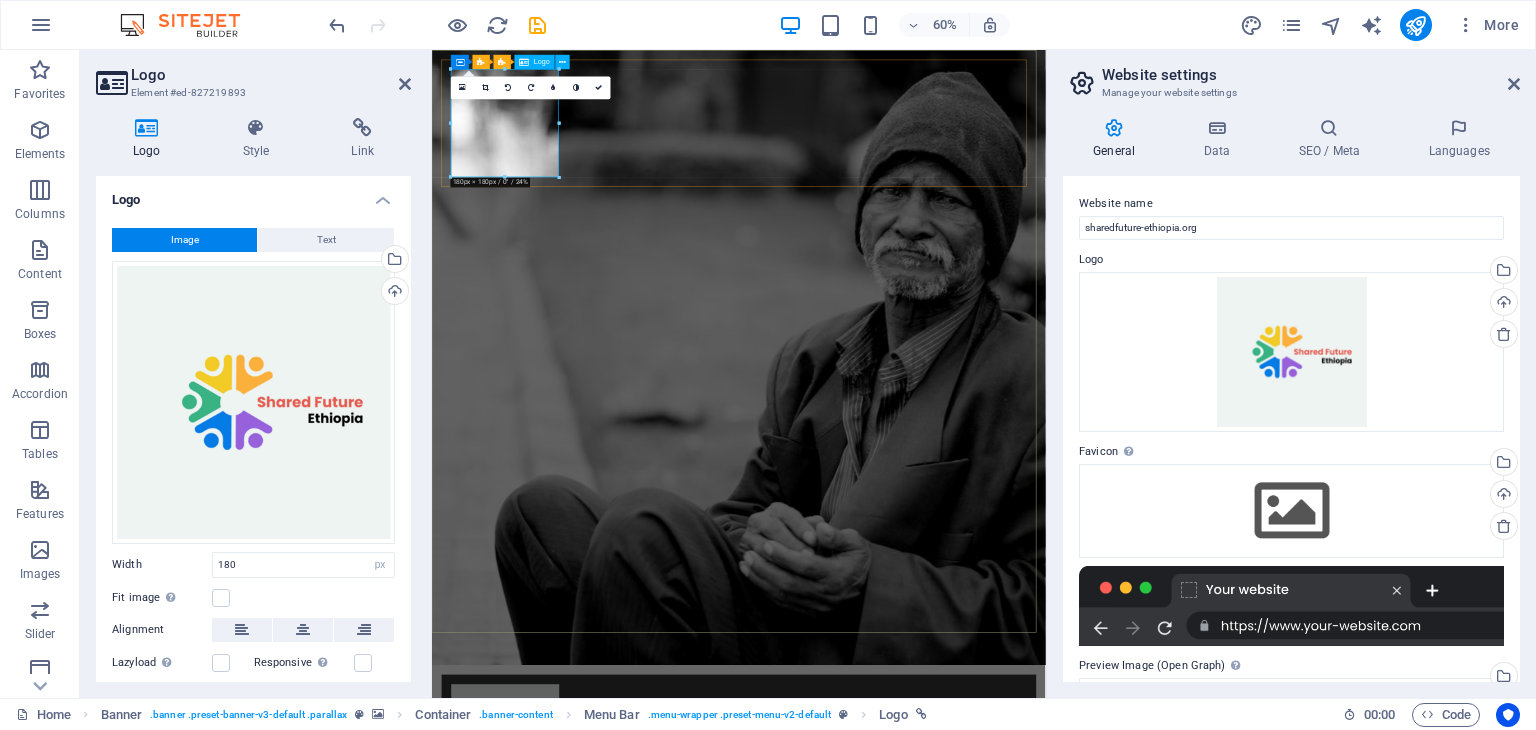 drag, startPoint x: 937, startPoint y: 227, endPoint x: 555, endPoint y: 200, distance: 382.953 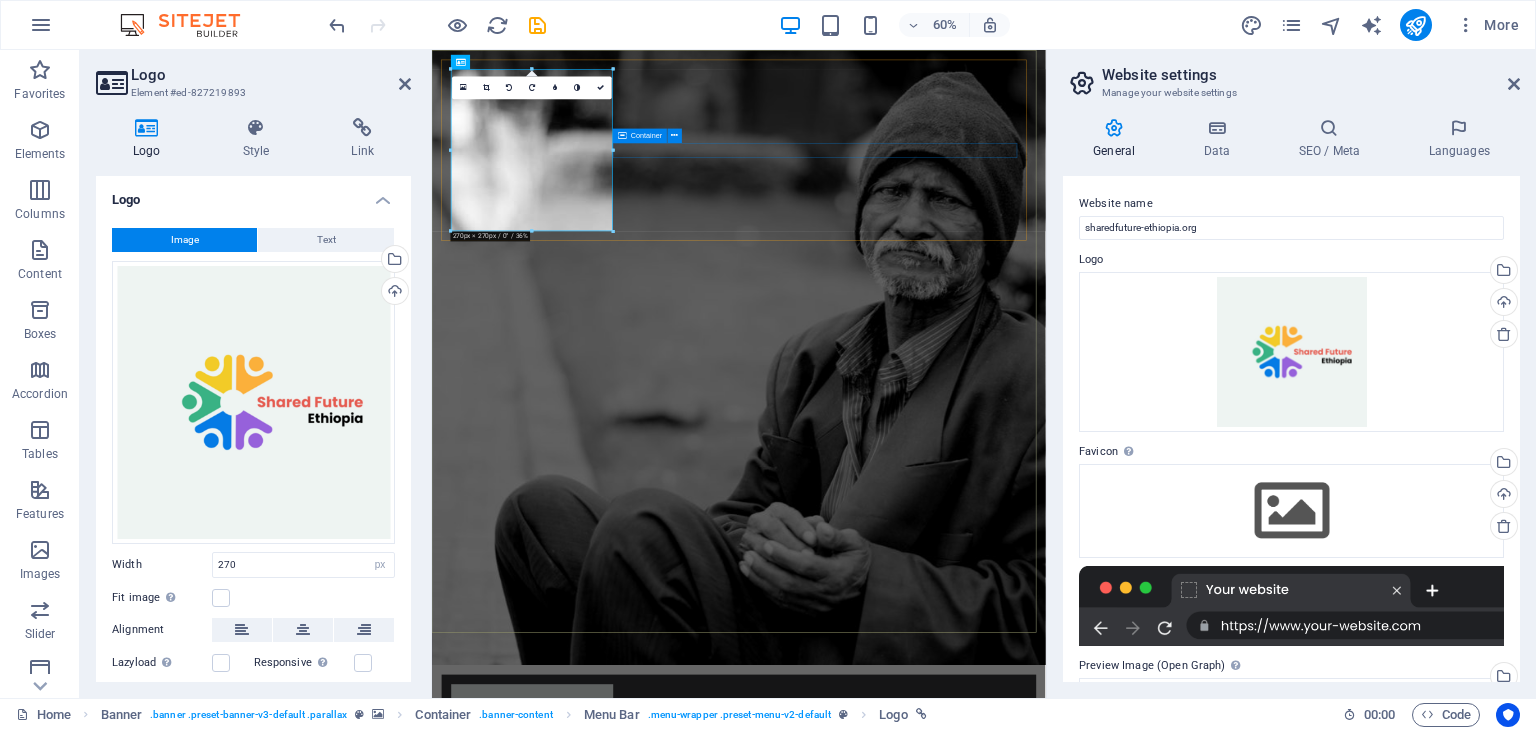 drag, startPoint x: 1046, startPoint y: 196, endPoint x: 762, endPoint y: 212, distance: 284.45035 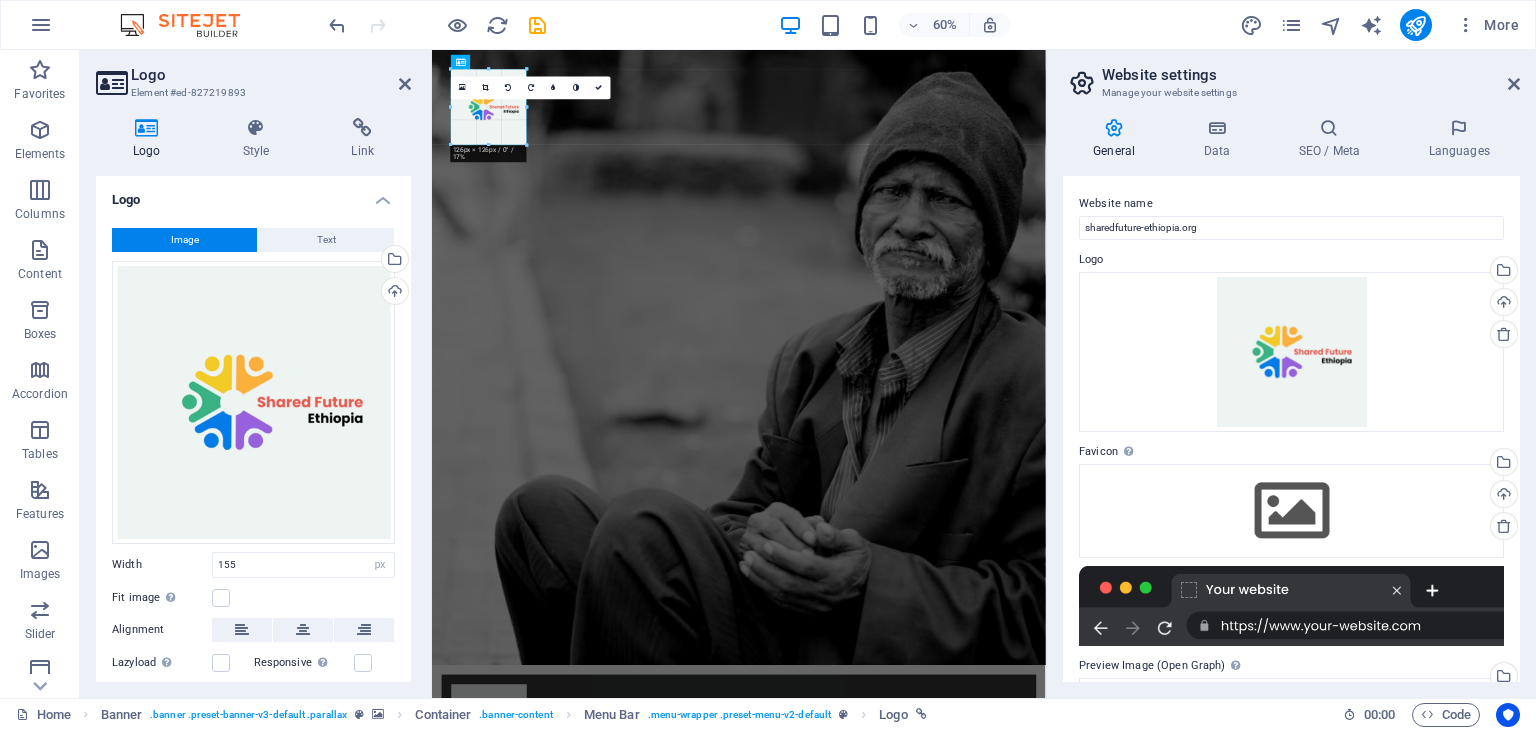drag, startPoint x: 494, startPoint y: 164, endPoint x: 199, endPoint y: 151, distance: 295.28632 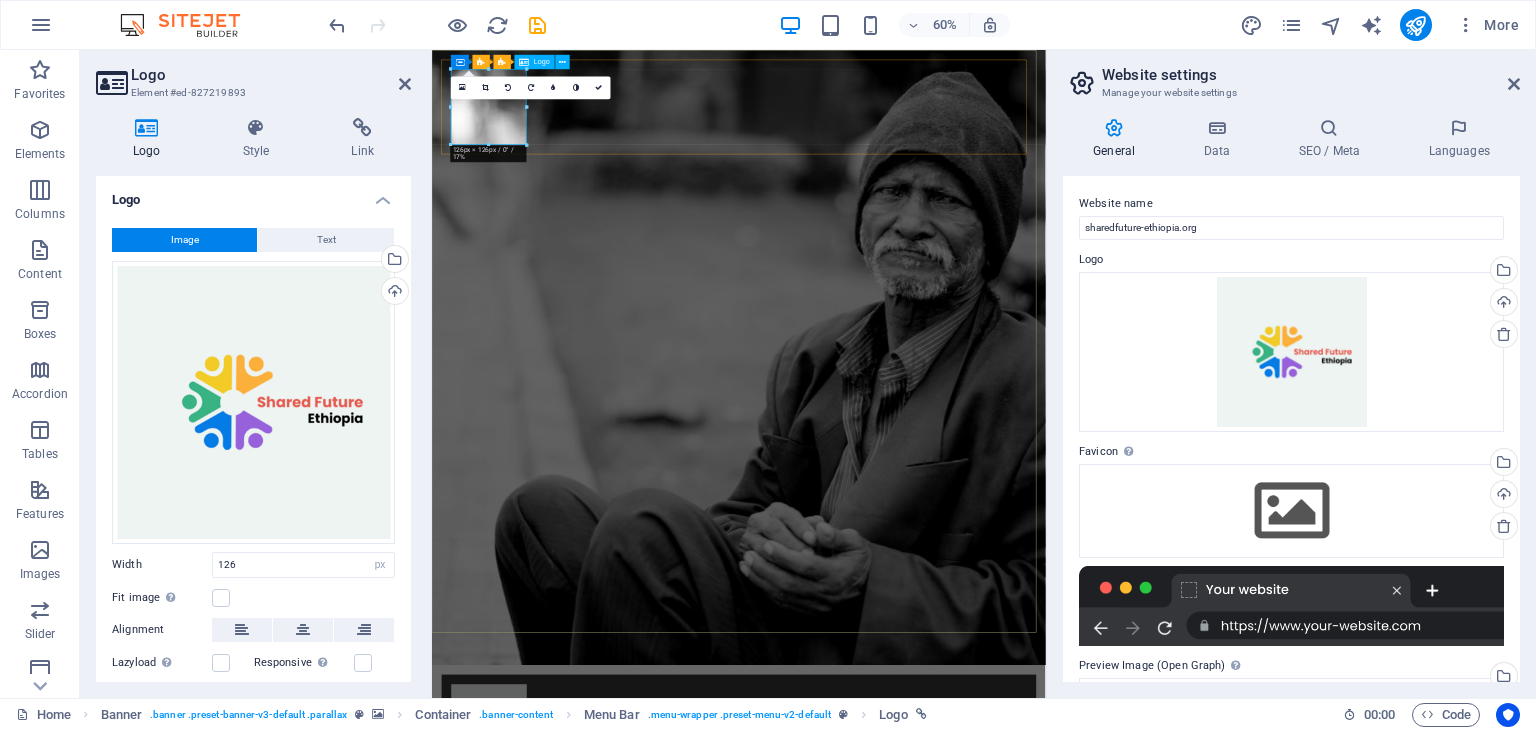 click at bounding box center (943, 1170) 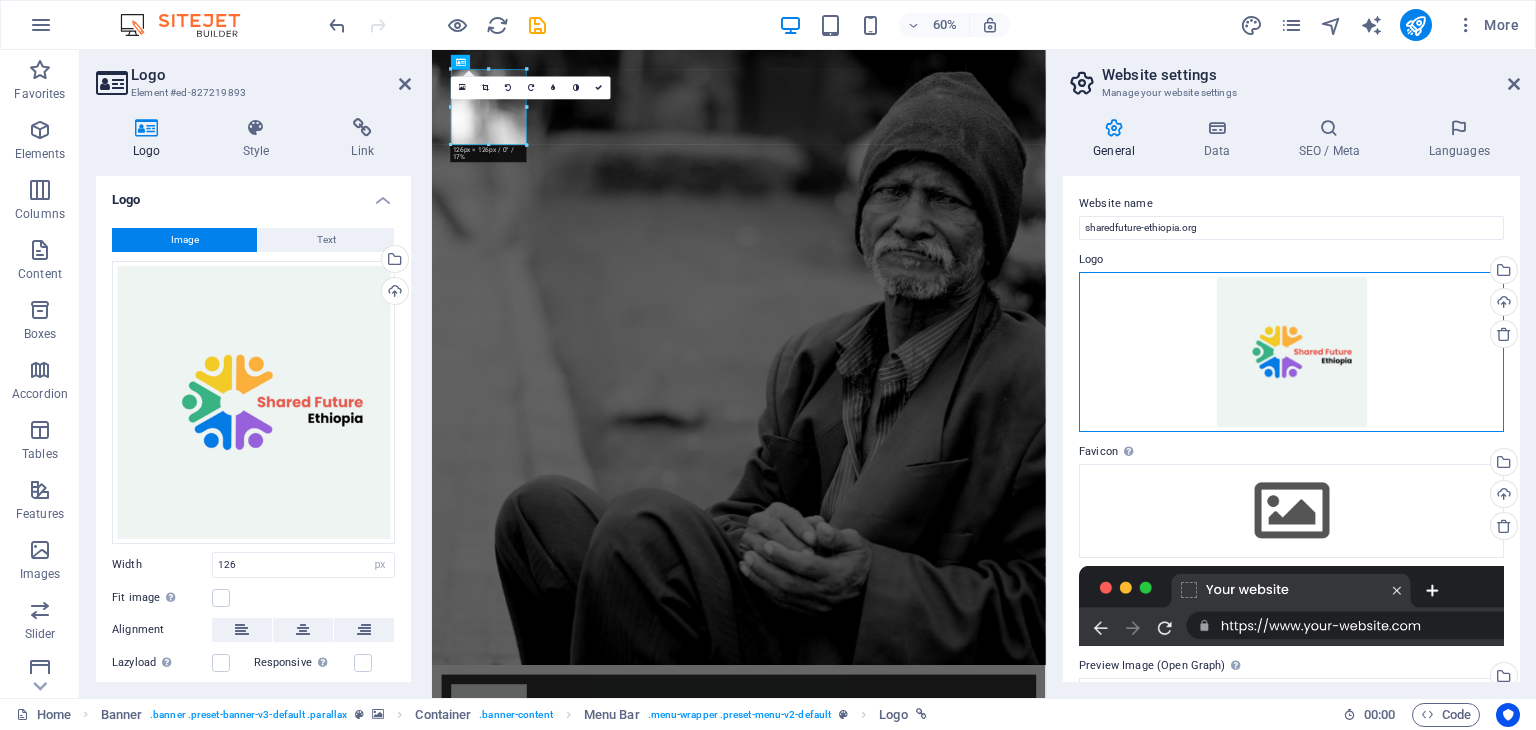 click on "Drag files here, click to choose files or select files from Files or our free stock photos & videos" at bounding box center [1291, 352] 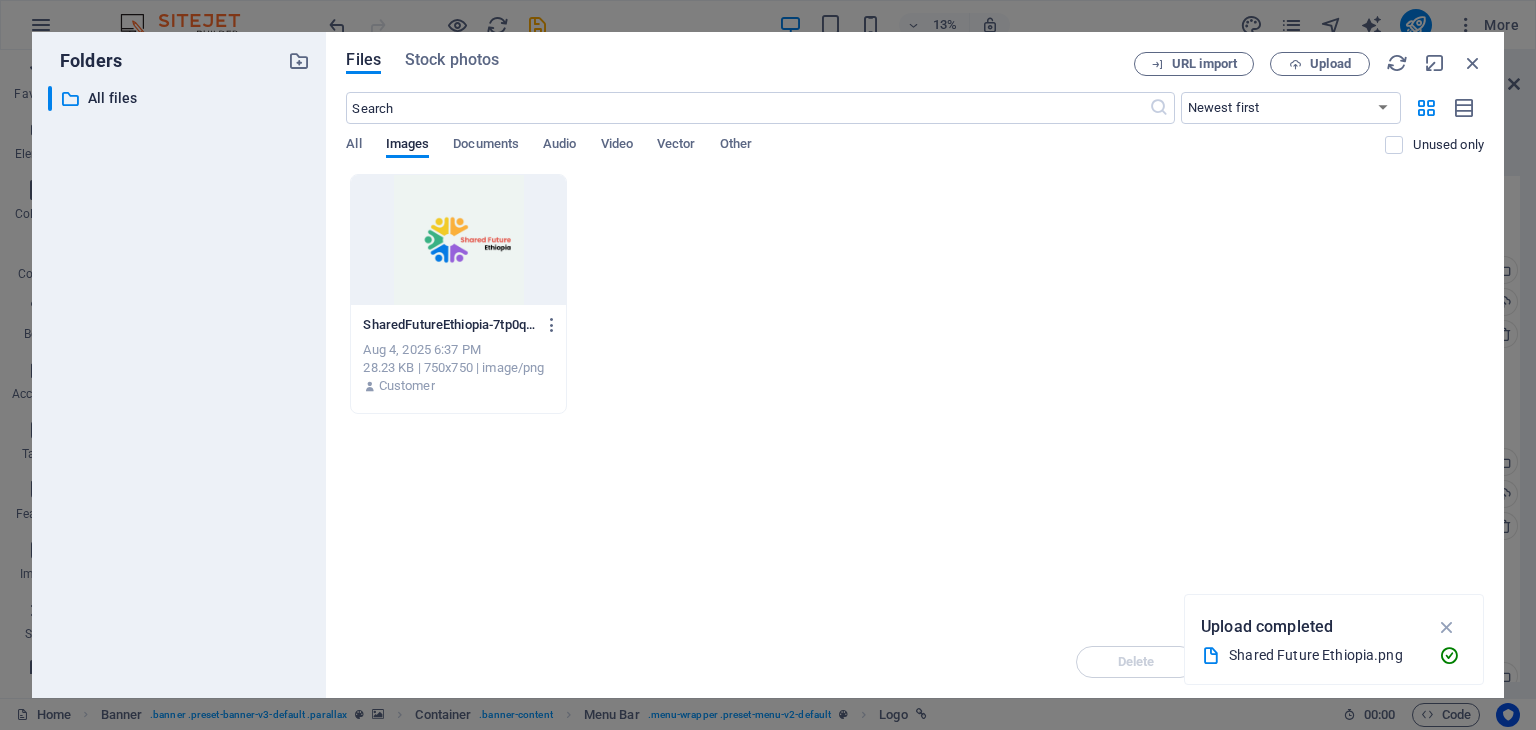click at bounding box center (458, 240) 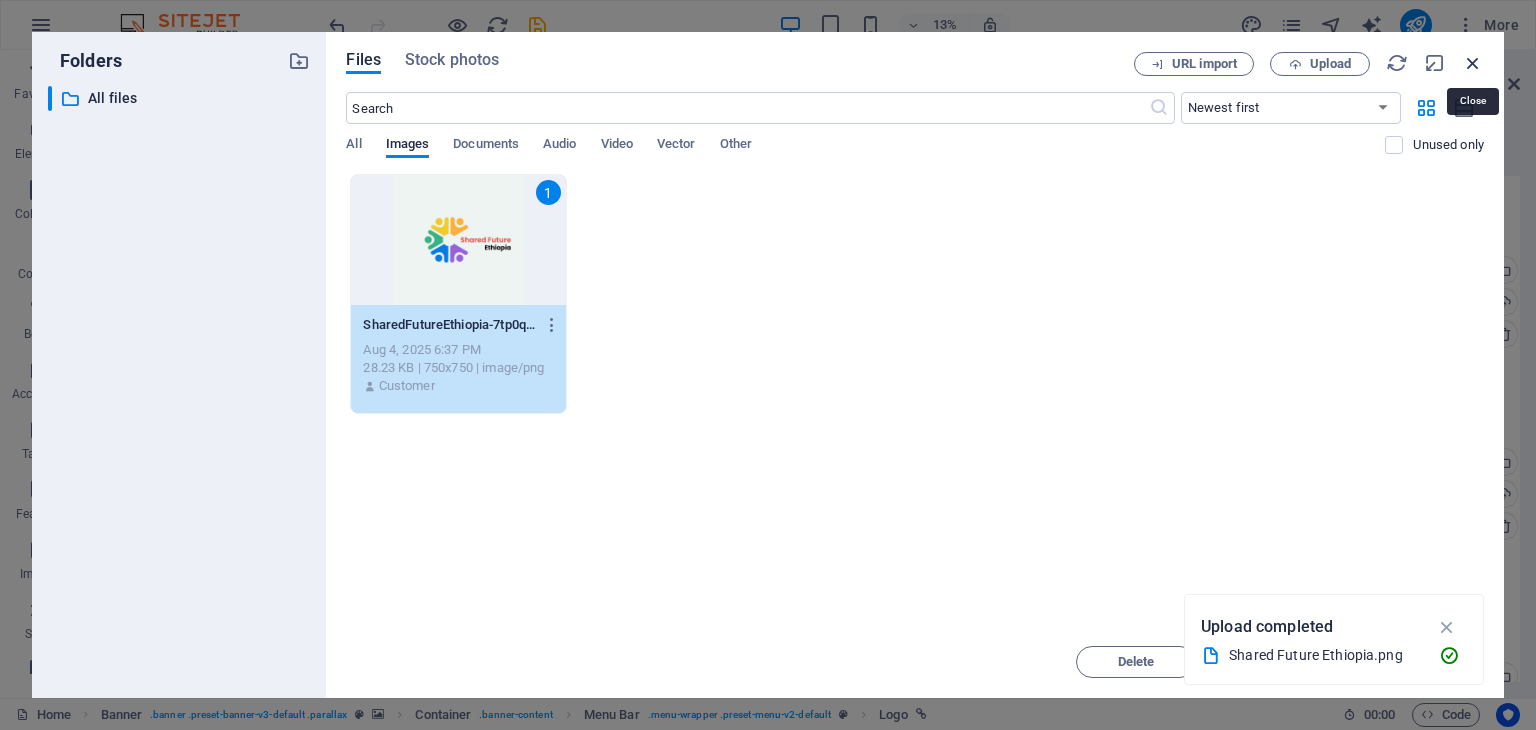 click at bounding box center [1473, 63] 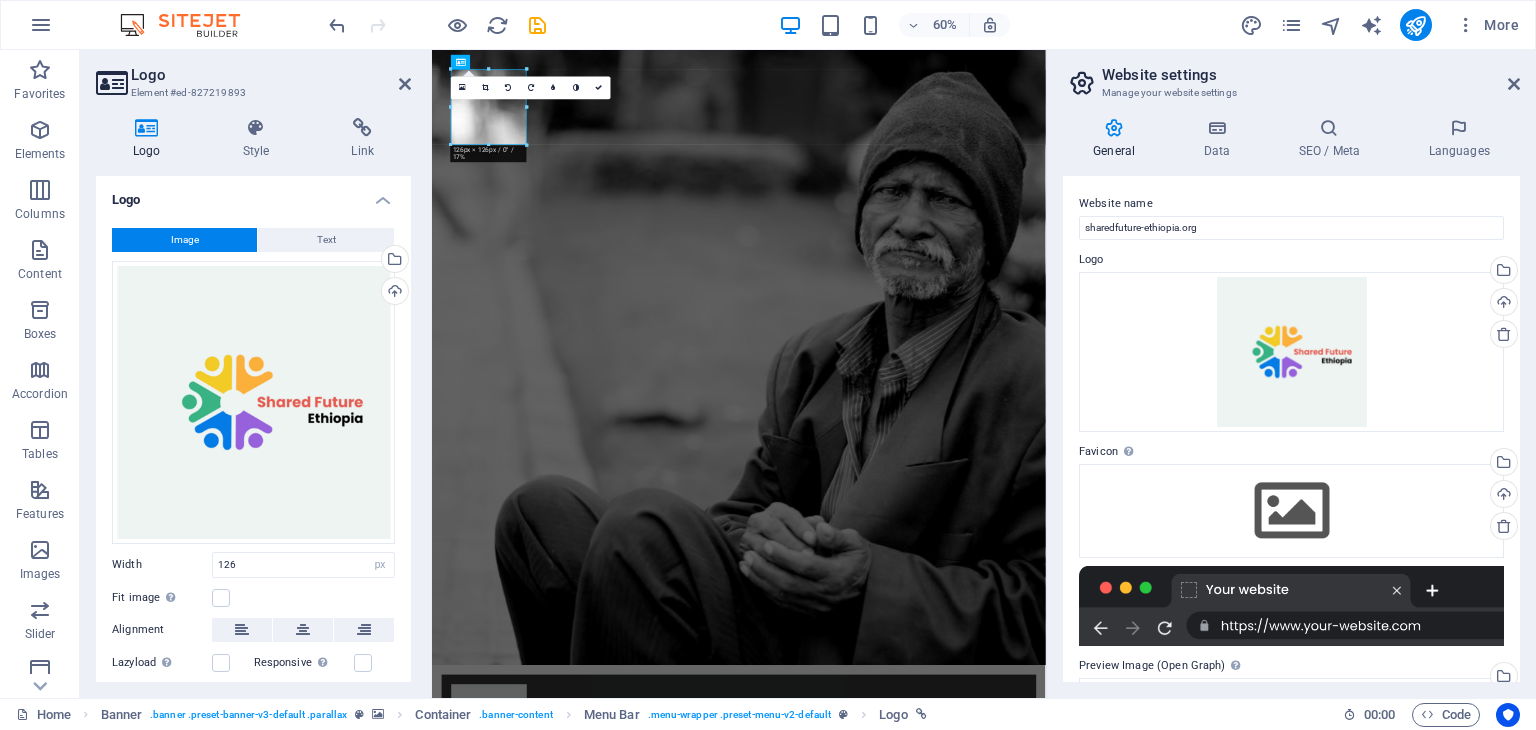 drag, startPoint x: 405, startPoint y: 345, endPoint x: 417, endPoint y: 535, distance: 190.37857 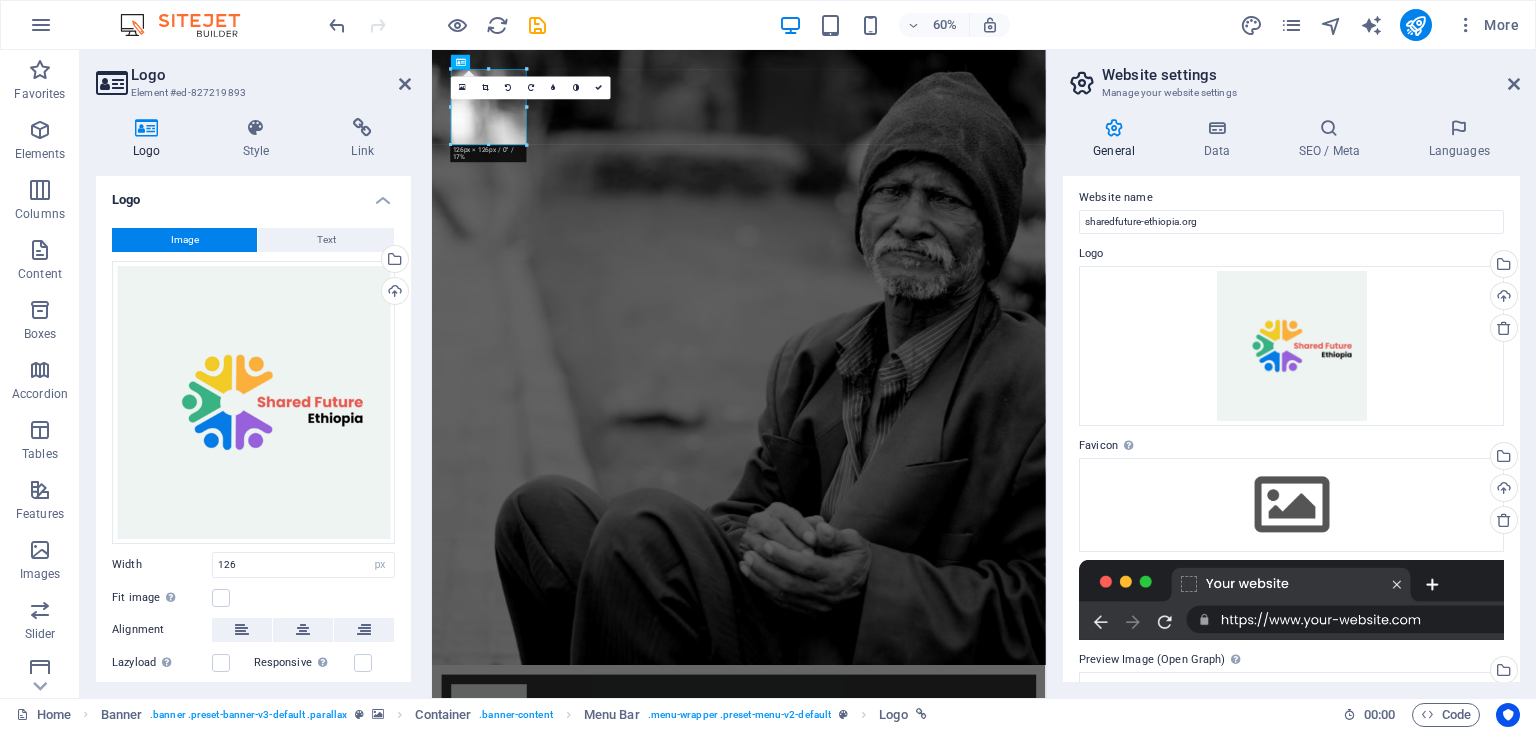 scroll, scrollTop: 0, scrollLeft: 0, axis: both 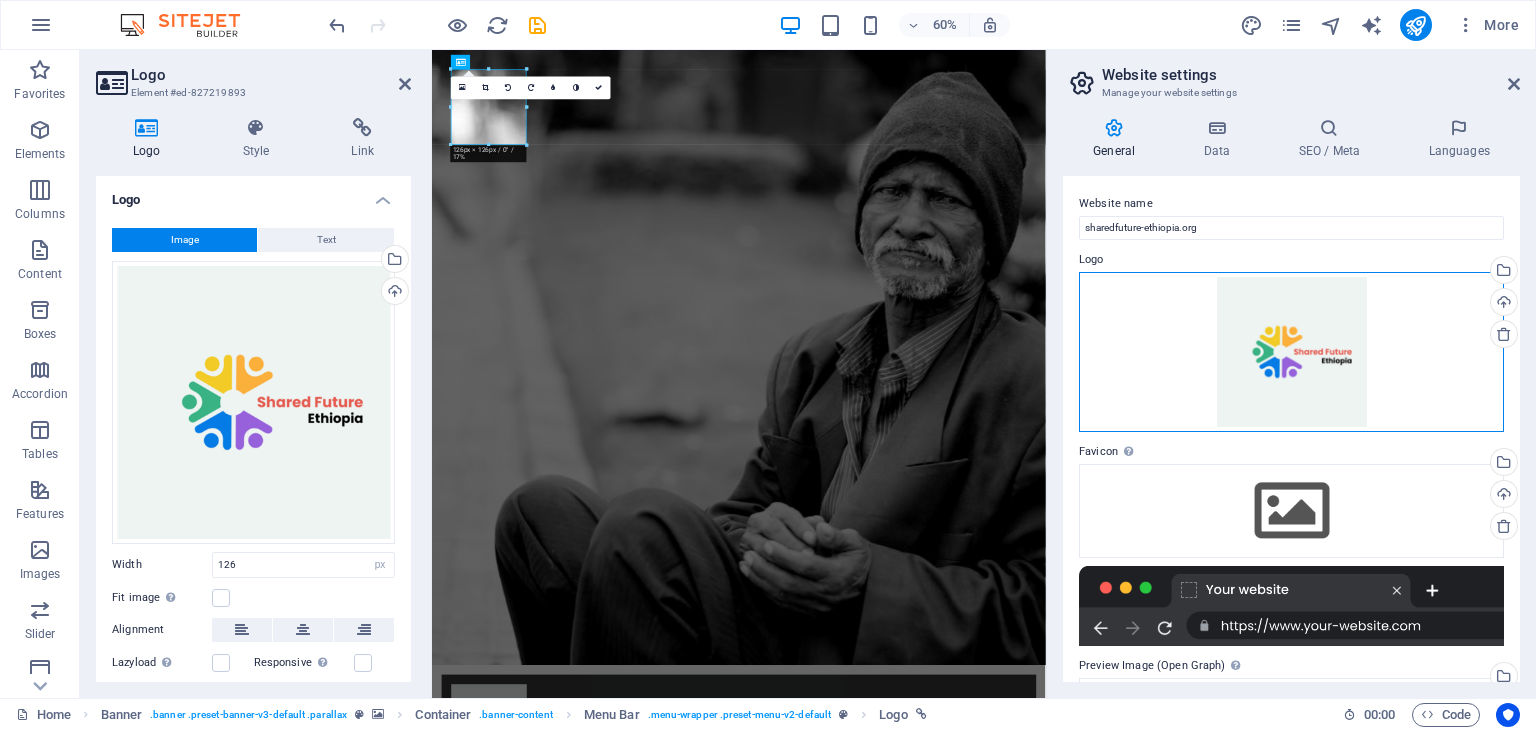 click on "Drag files here, click to choose files or select files from Files or our free stock photos & videos" at bounding box center [1291, 352] 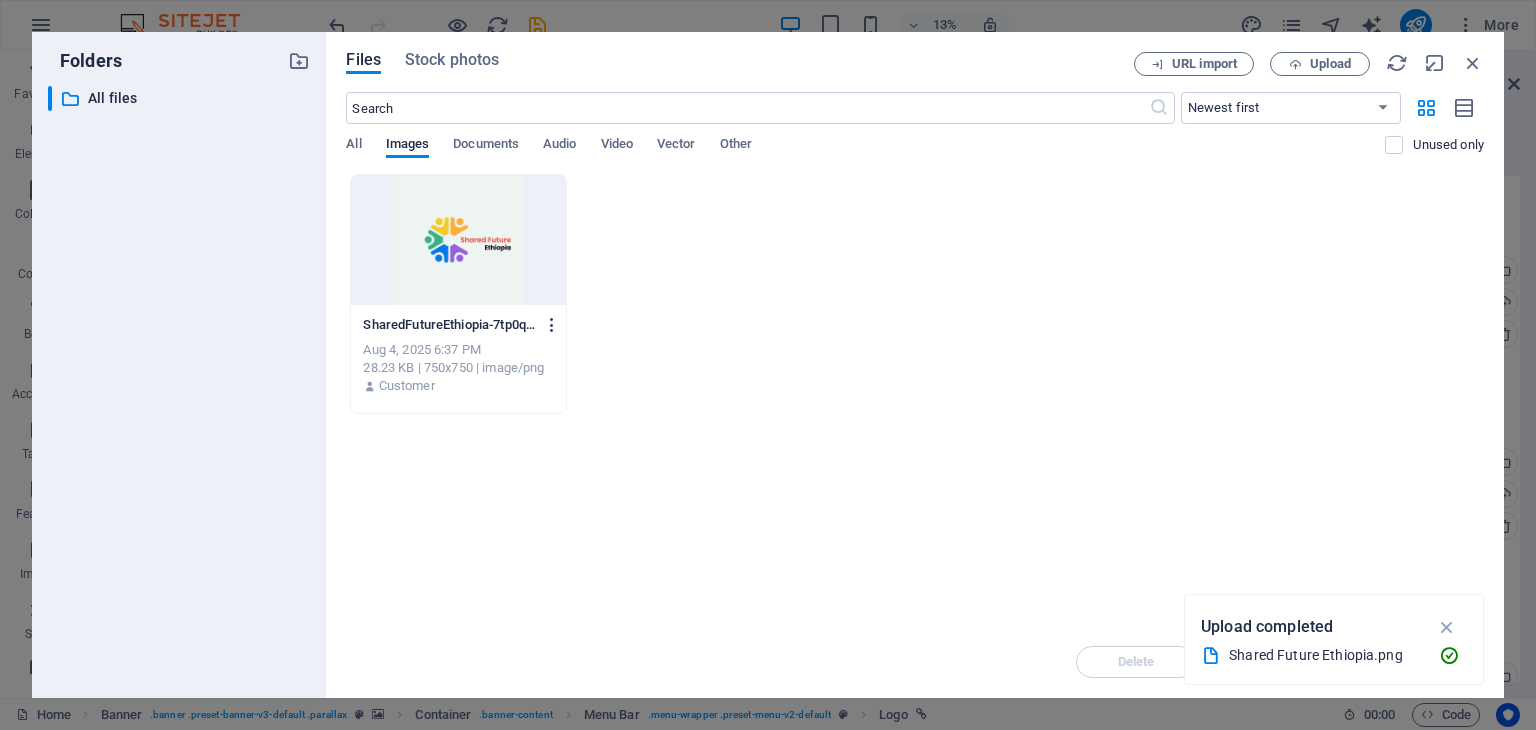 click at bounding box center [552, 325] 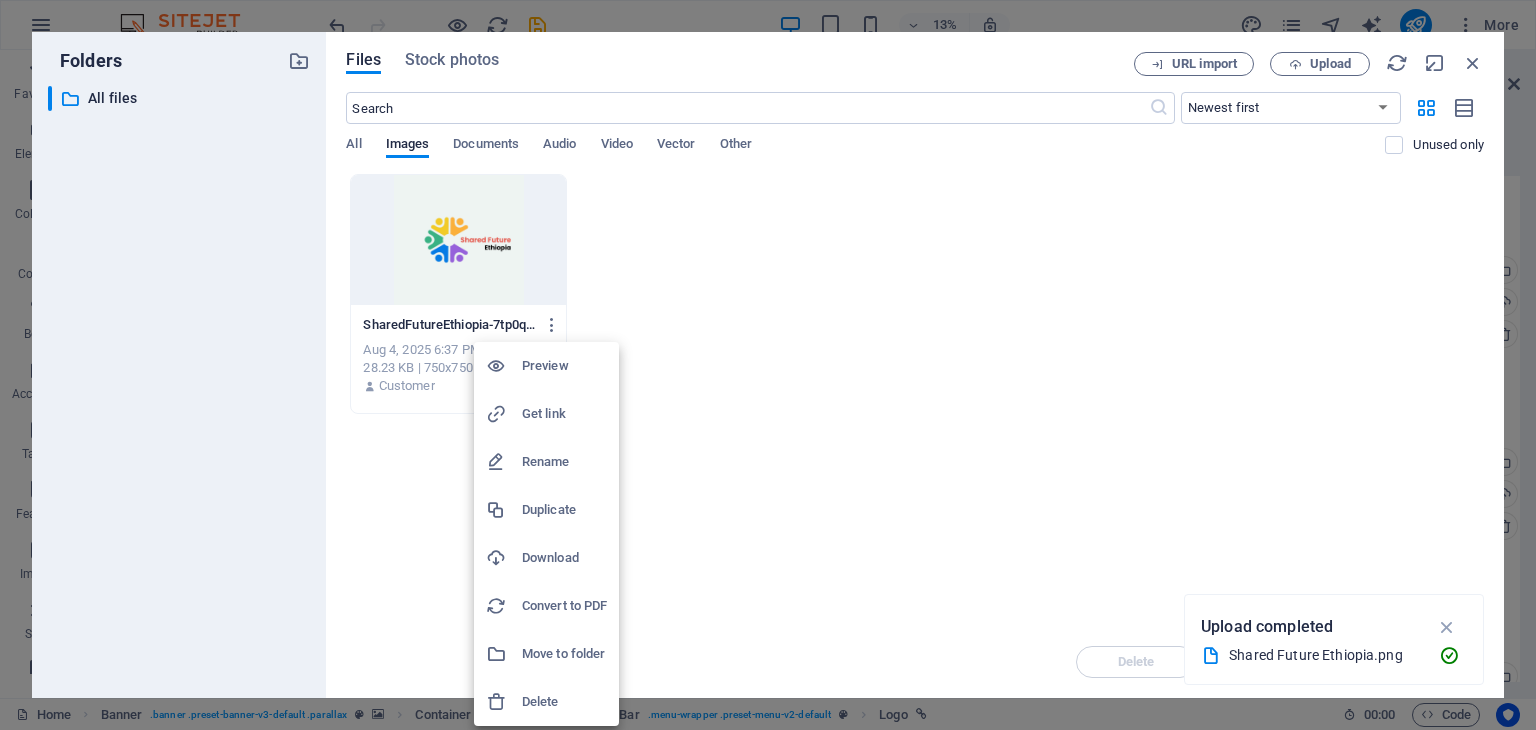 click at bounding box center [768, 365] 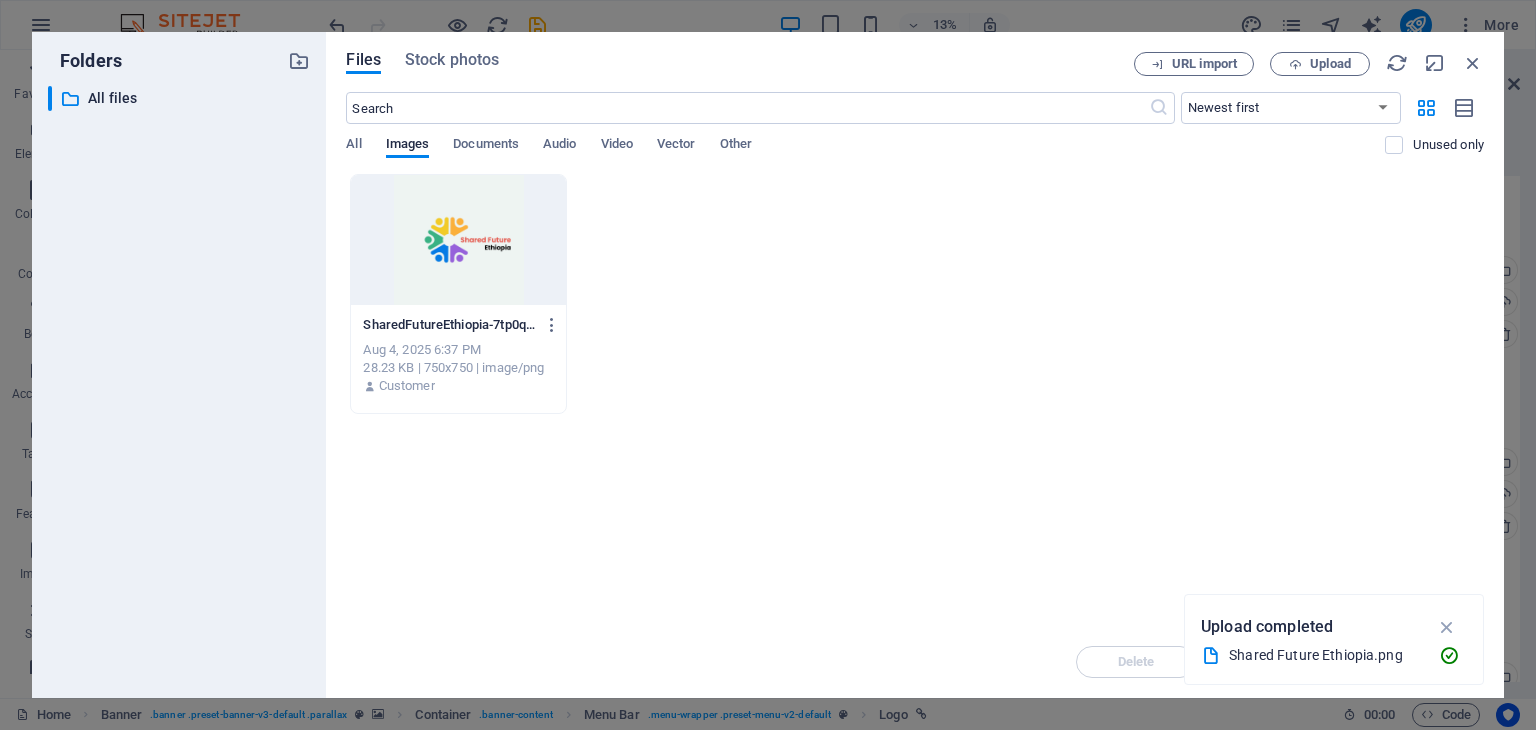 click on "Folders ​ All files All files Files Stock photos URL import Upload ​ Newest first Oldest first Name (A-Z) Name (Z-A) Size (0-9) Size (9-0) Resolution (0-9) Resolution (9-0) All Images Documents Audio Video Vector Other Unused only Drop files here to upload them instantly SharedFutureEthiopia-7tp0qZUyfW843X1_PDDoYg.png SharedFutureEthiopia-7tp0qZUyfW843X1_PDDoYg.png Aug 4, 2025 6:37 PM 28.23 KB | 750x750 | image/png Customer Delete Move Insert Upload completed Shared Future Ethiopia.png" at bounding box center [768, 365] 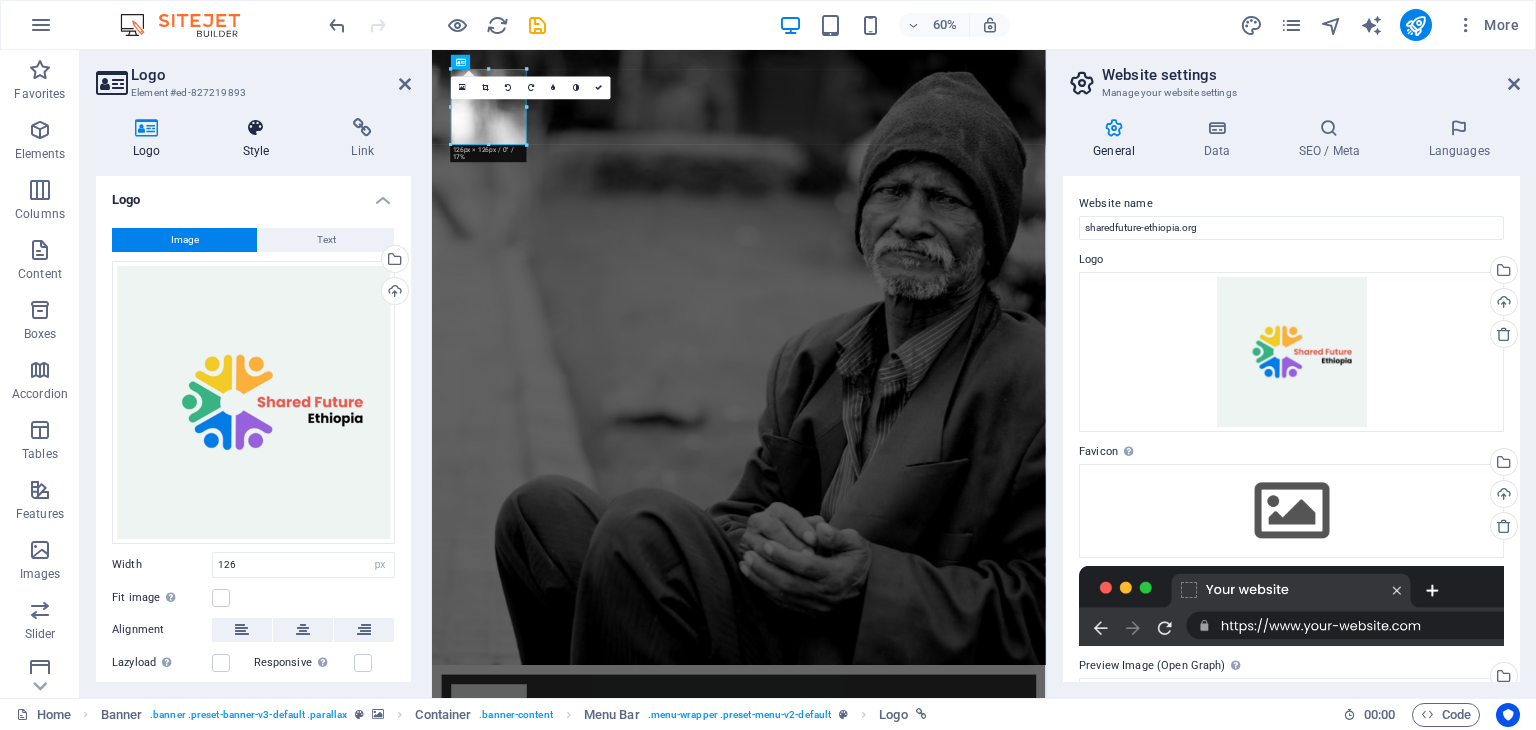 click on "Style" at bounding box center [260, 139] 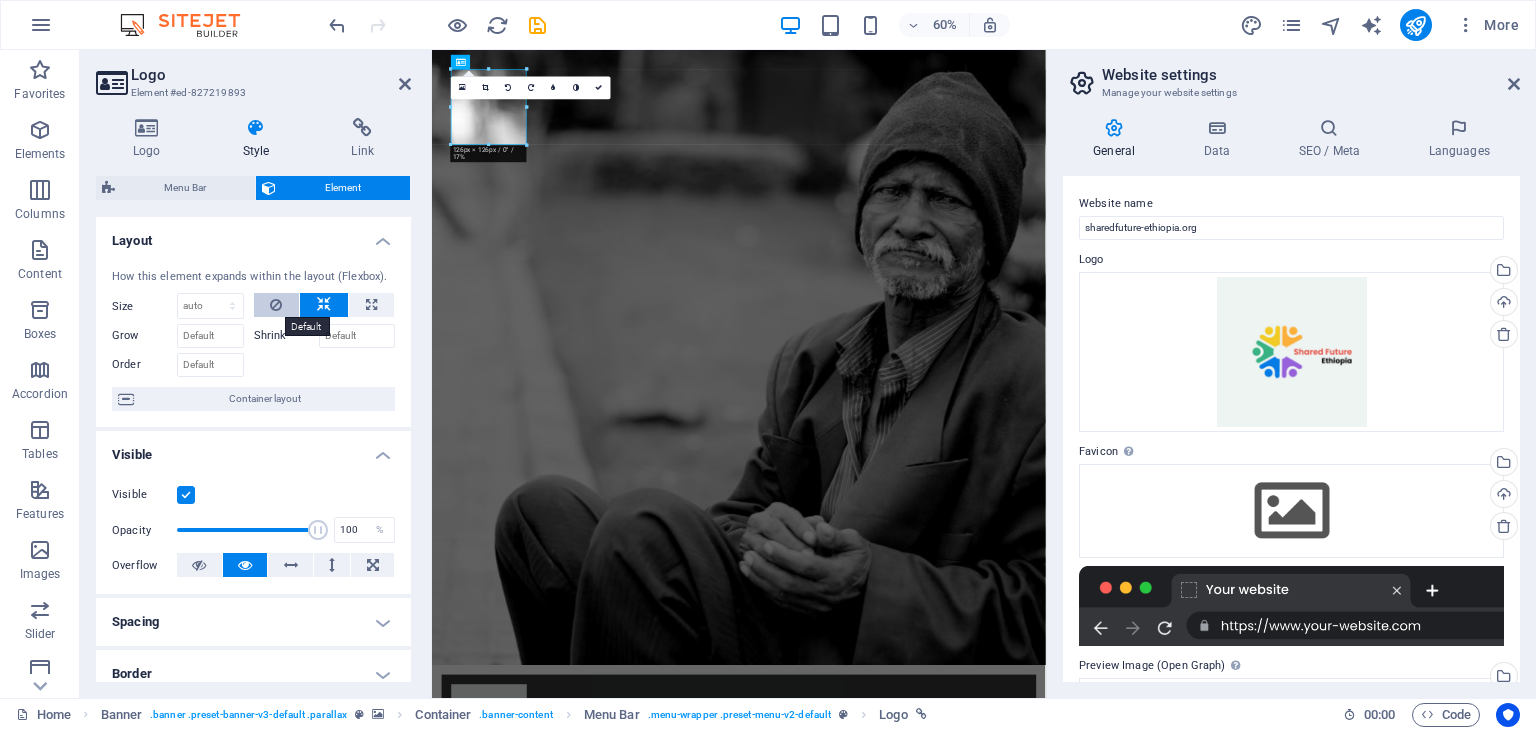 click at bounding box center [277, 305] 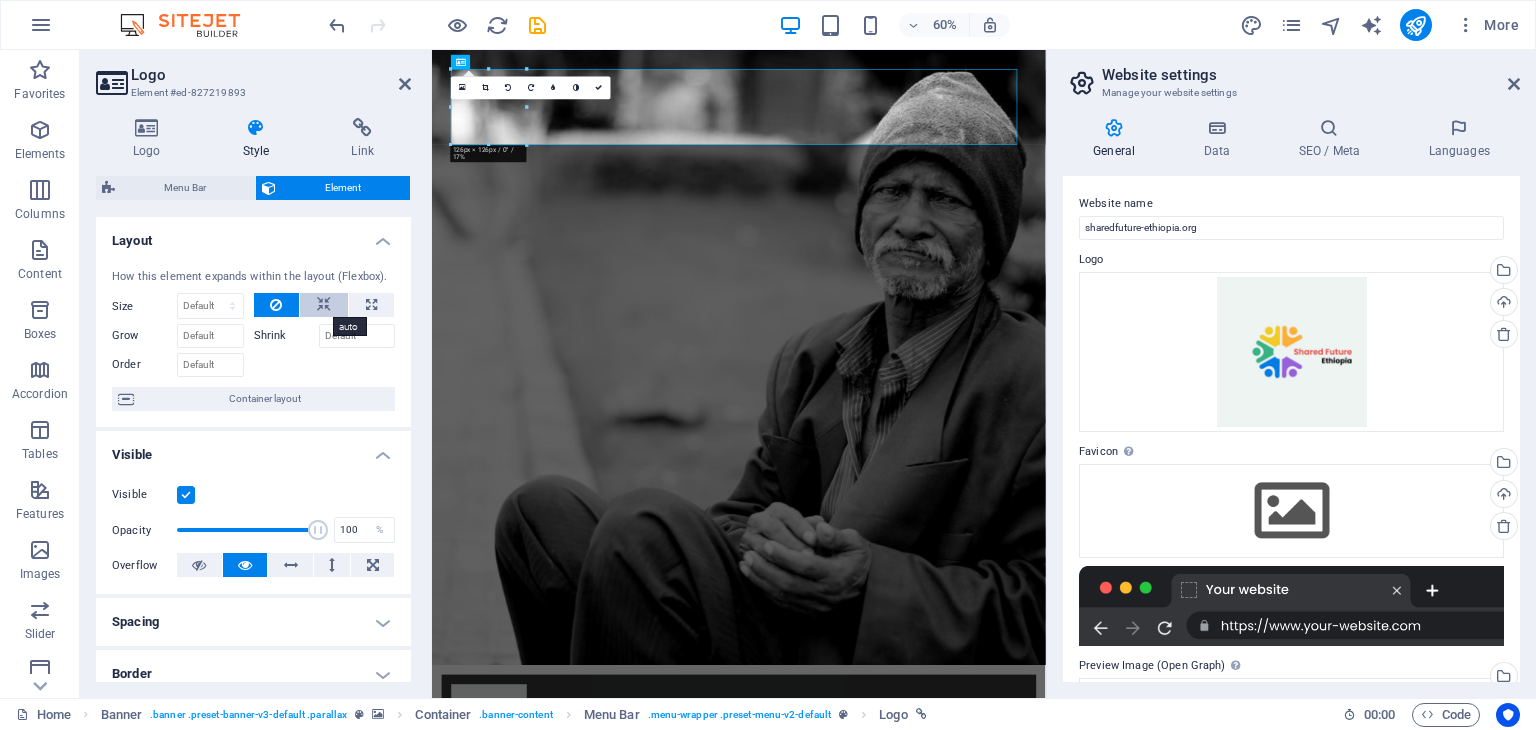 click at bounding box center (324, 305) 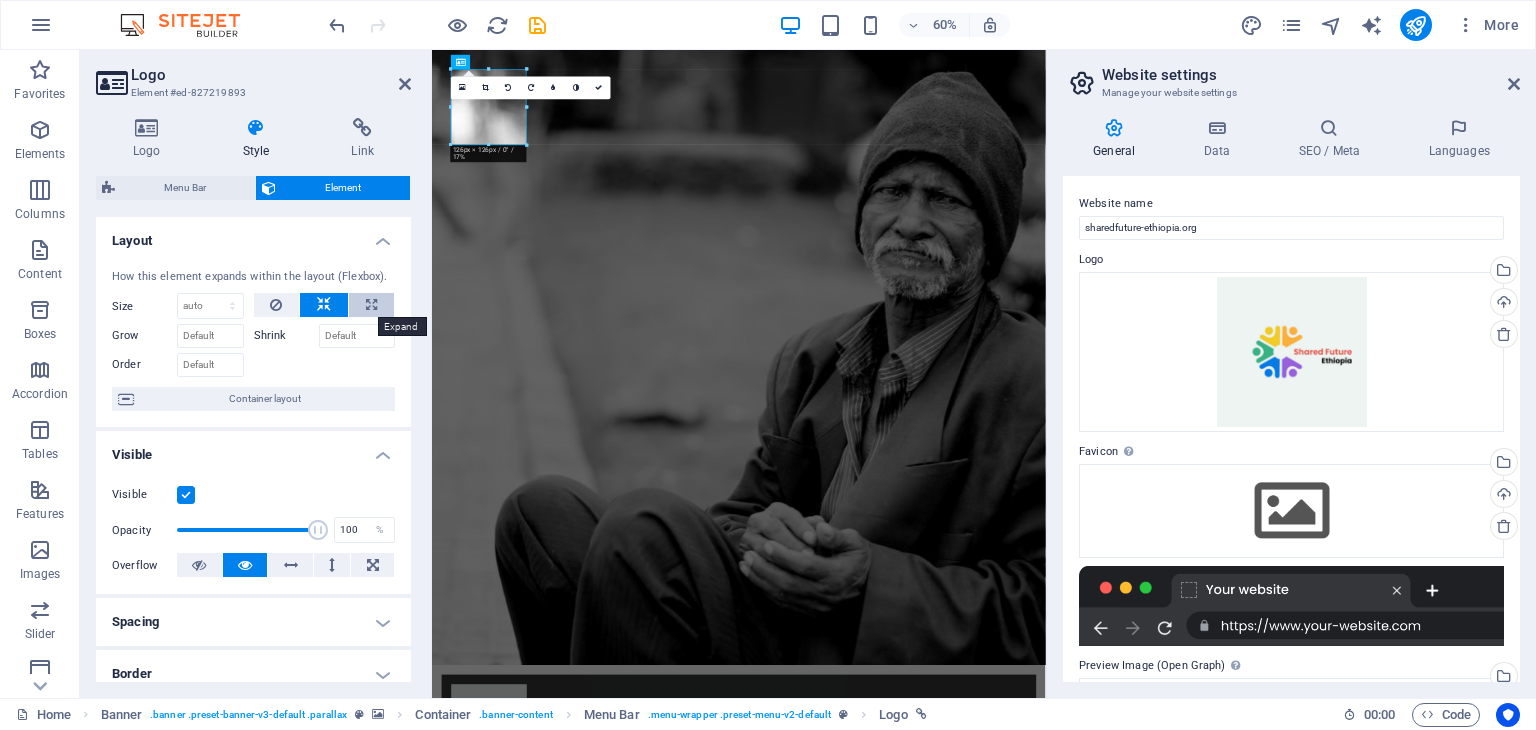 click at bounding box center [371, 305] 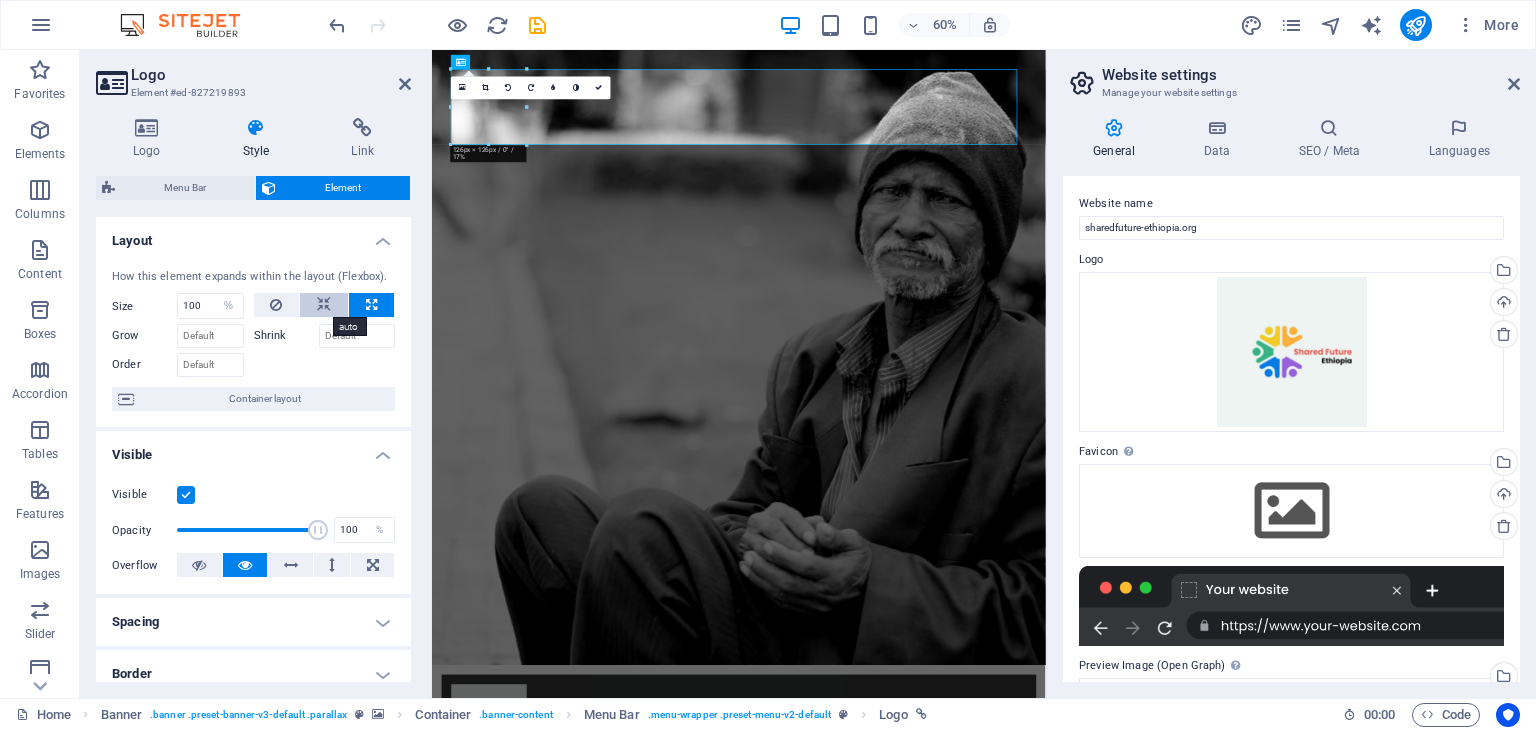 click at bounding box center [324, 305] 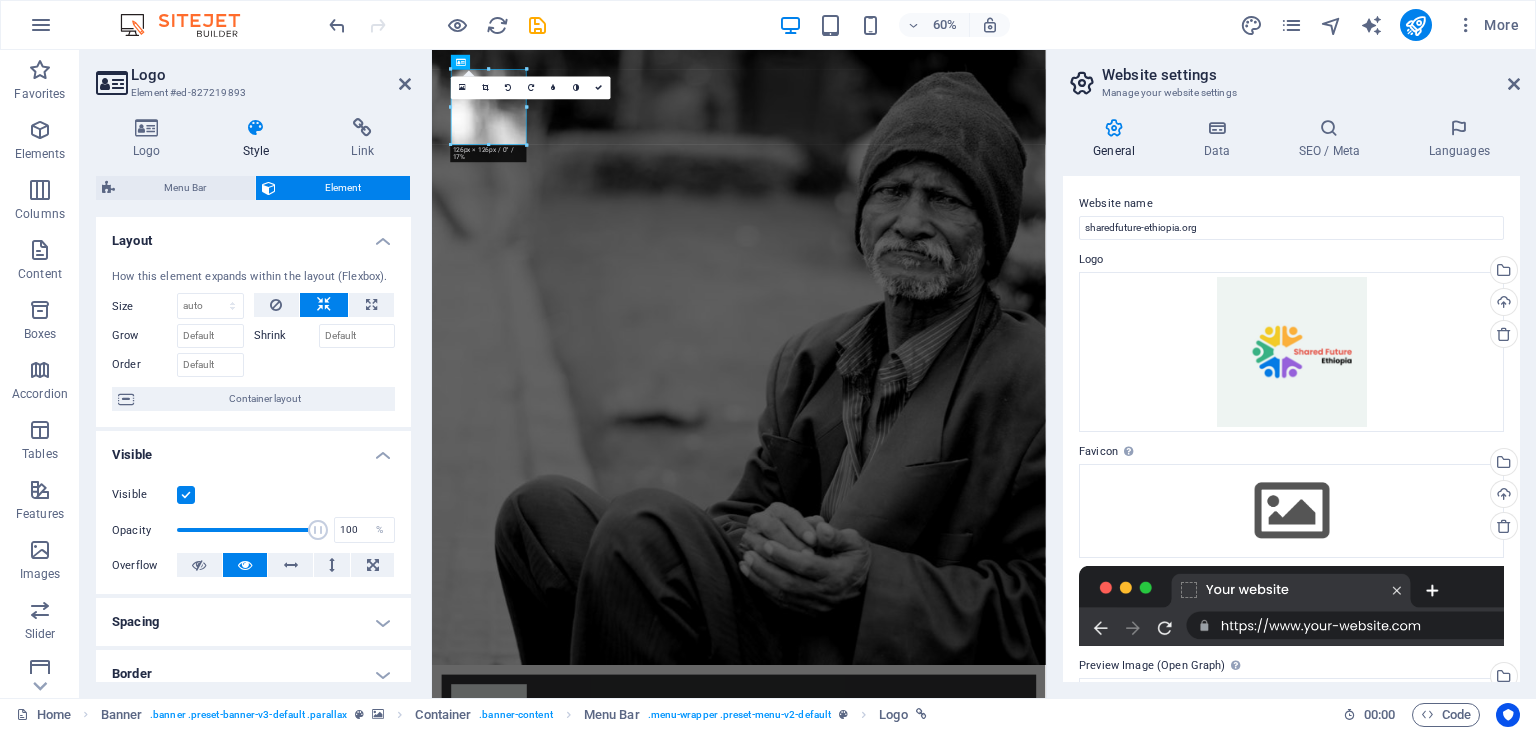 drag, startPoint x: 403, startPoint y: 317, endPoint x: 408, endPoint y: 394, distance: 77.16217 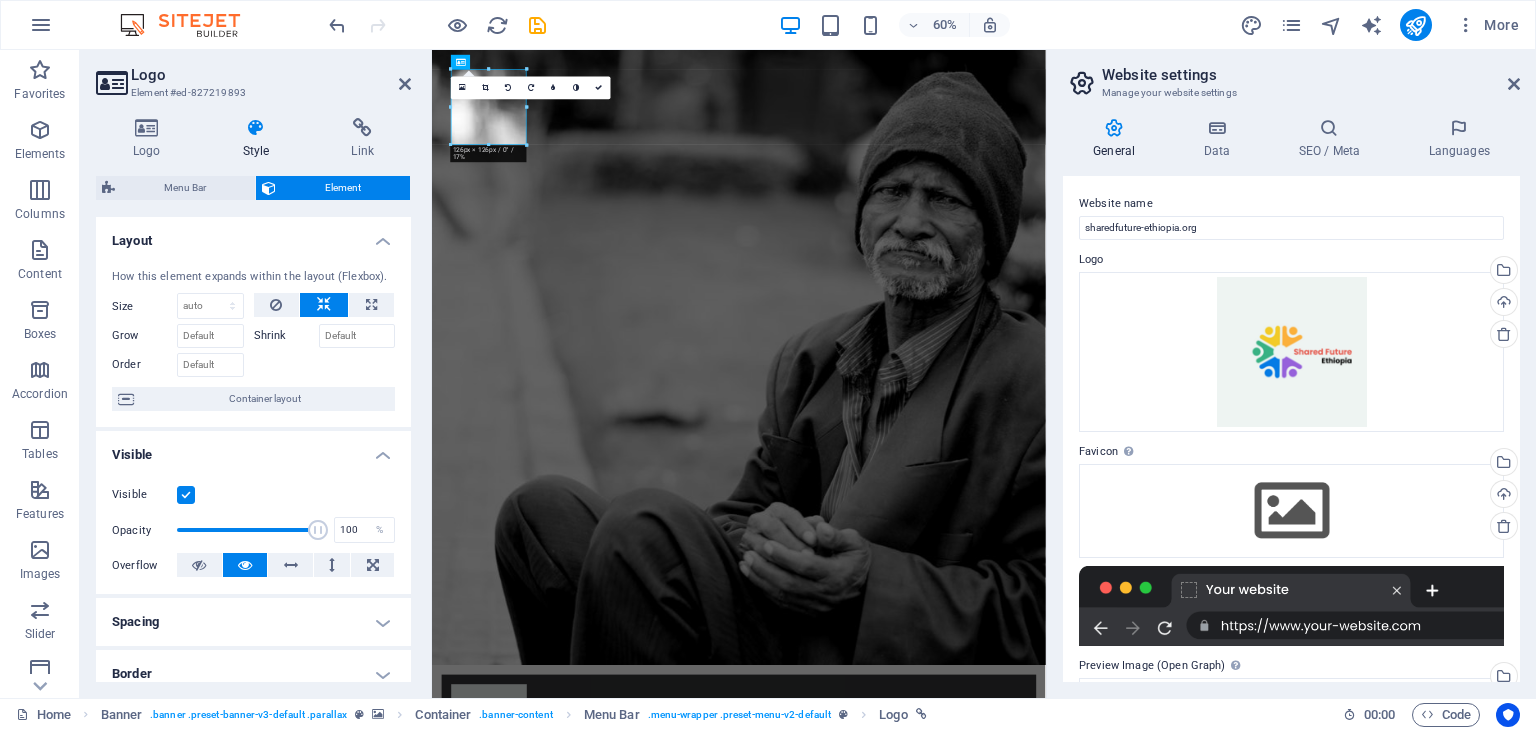 click on "Layout How this element expands within the layout (Flexbox). Size Default auto px % 1/1 1/2 1/3 1/4 1/5 1/6 1/7 1/8 1/9 1/10 Grow Shrink Order Container layout Visible Visible Opacity 100 % Overflow Spacing Margin Default auto px % rem vw vh Custom Custom auto px % rem vw vh auto px % rem vw vh auto px % rem vw vh auto px % rem vw vh Padding Default px rem % vh vw Custom Custom px rem % vh vw px rem % vh vw px rem % vh vw px rem % vh vw Border Style              - Width 1 auto px rem % vh vw Custom Custom 1 auto px rem % vh vw 1 auto px rem % vh vw 1 auto px rem % vh vw 1 auto px rem % vh vw  - Color Round corners Default px rem % vh vw Custom Custom px rem % vh vw px rem % vh vw px rem % vh vw px rem % vh vw Shadow Default None Outside Inside Color X offset 0 px rem vh vw Y offset 0 px rem vh vw Blur 0 px rem % vh vw Spread 0 px rem vh vw Text Shadow Default None Outside Color X offset 0 px rem vh vw Y offset 0 px rem vh vw Blur 0 px rem % vh vw Positioning Default Static Relative Absolute Fixed px" at bounding box center [253, 449] 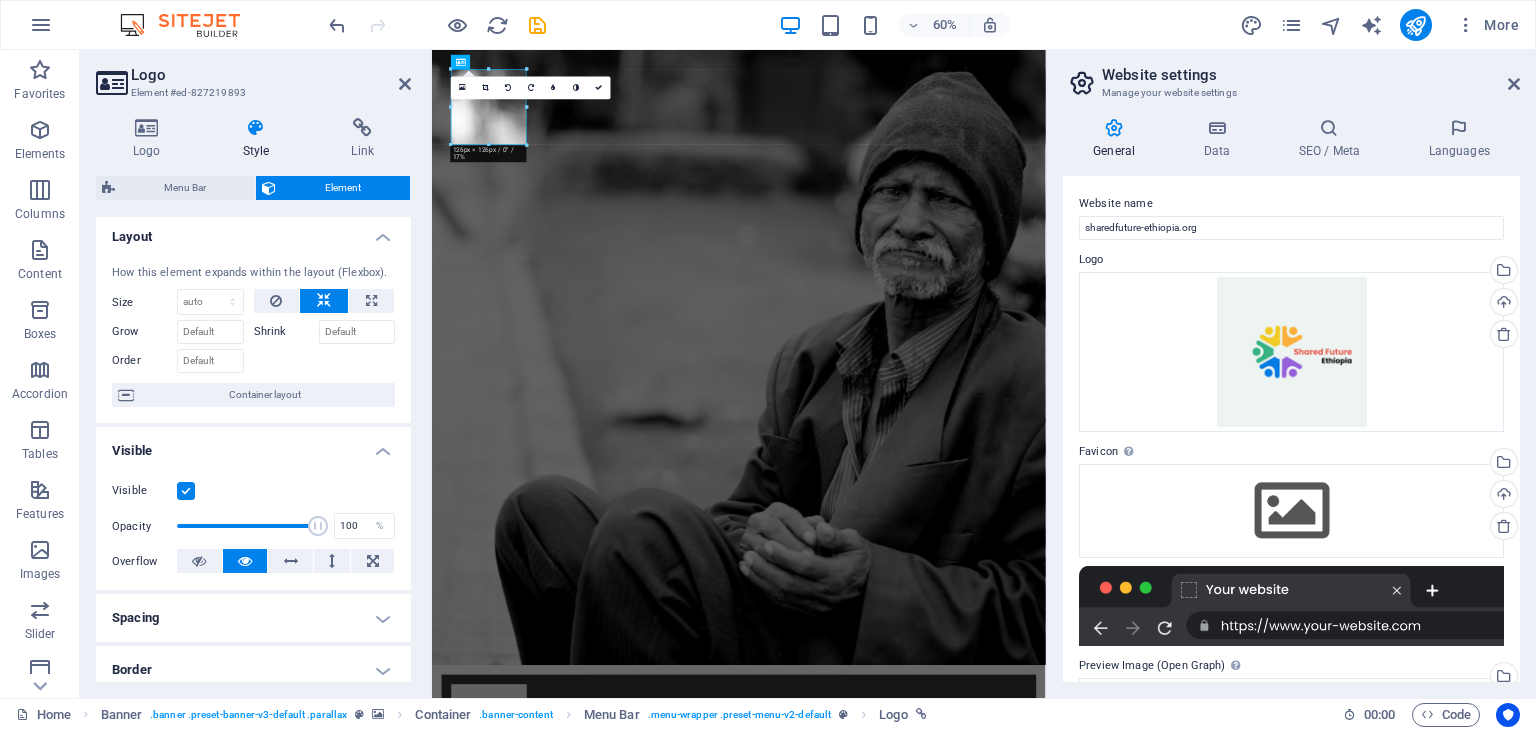 scroll, scrollTop: 0, scrollLeft: 0, axis: both 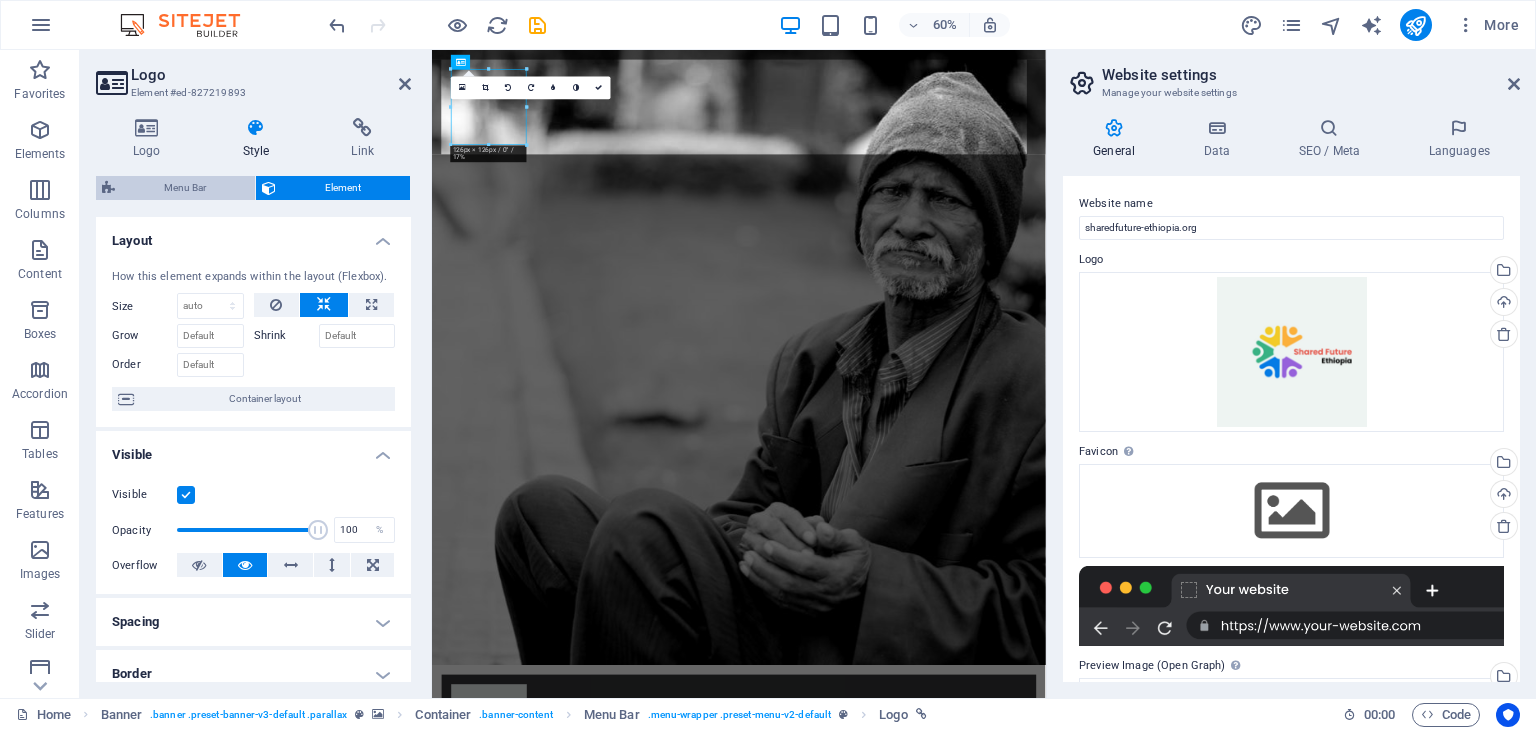 click on "Menu Bar" at bounding box center [185, 188] 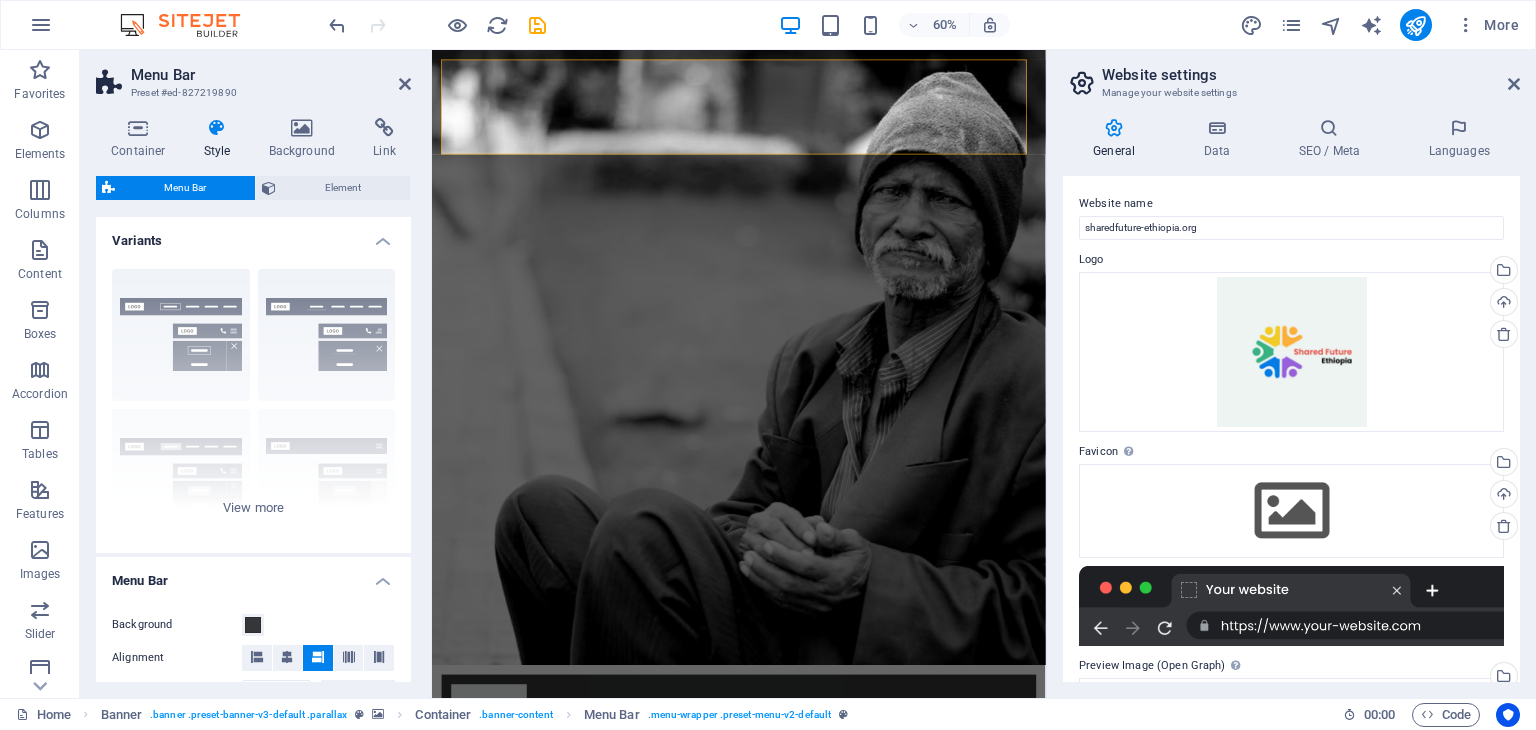 click on "Variants" at bounding box center (253, 235) 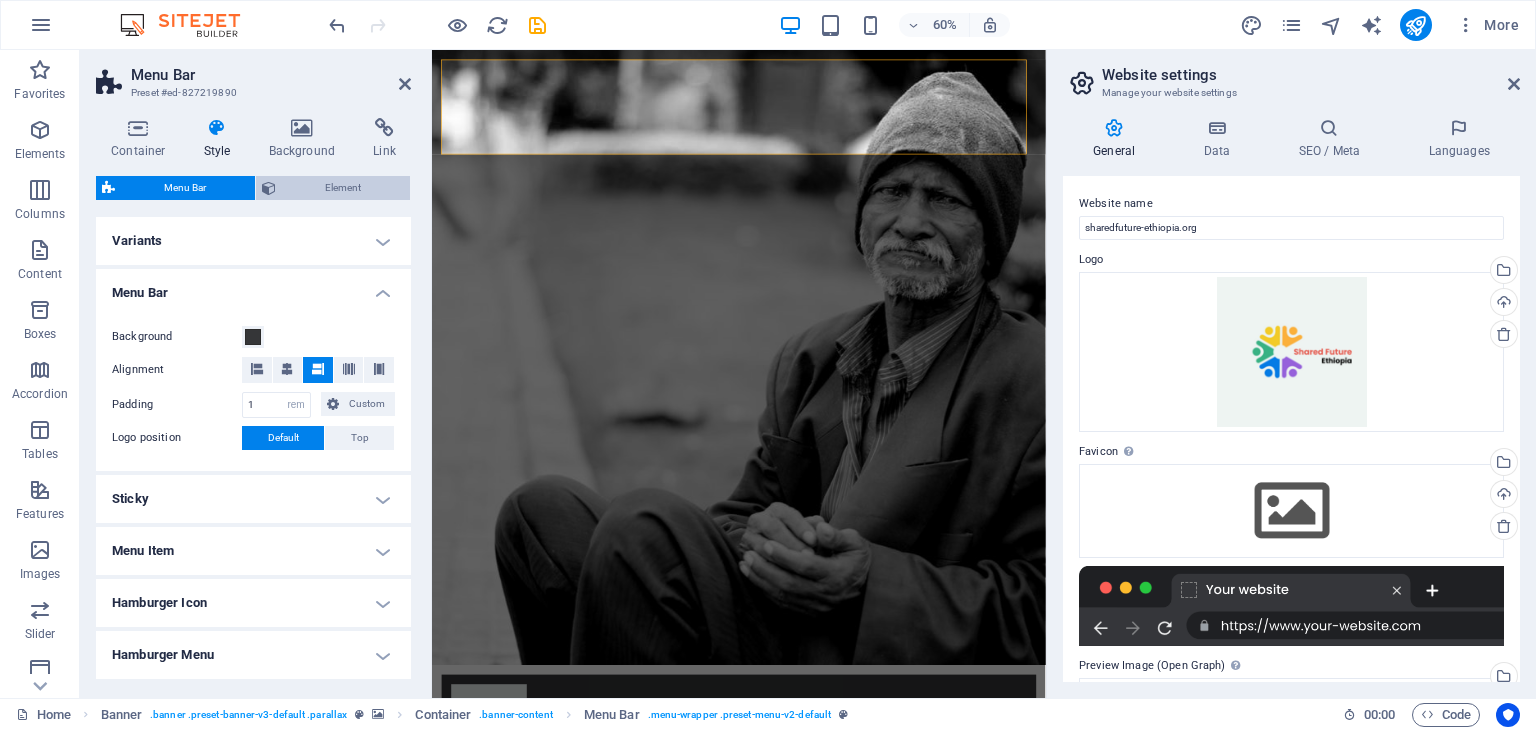 click on "Element" at bounding box center [343, 188] 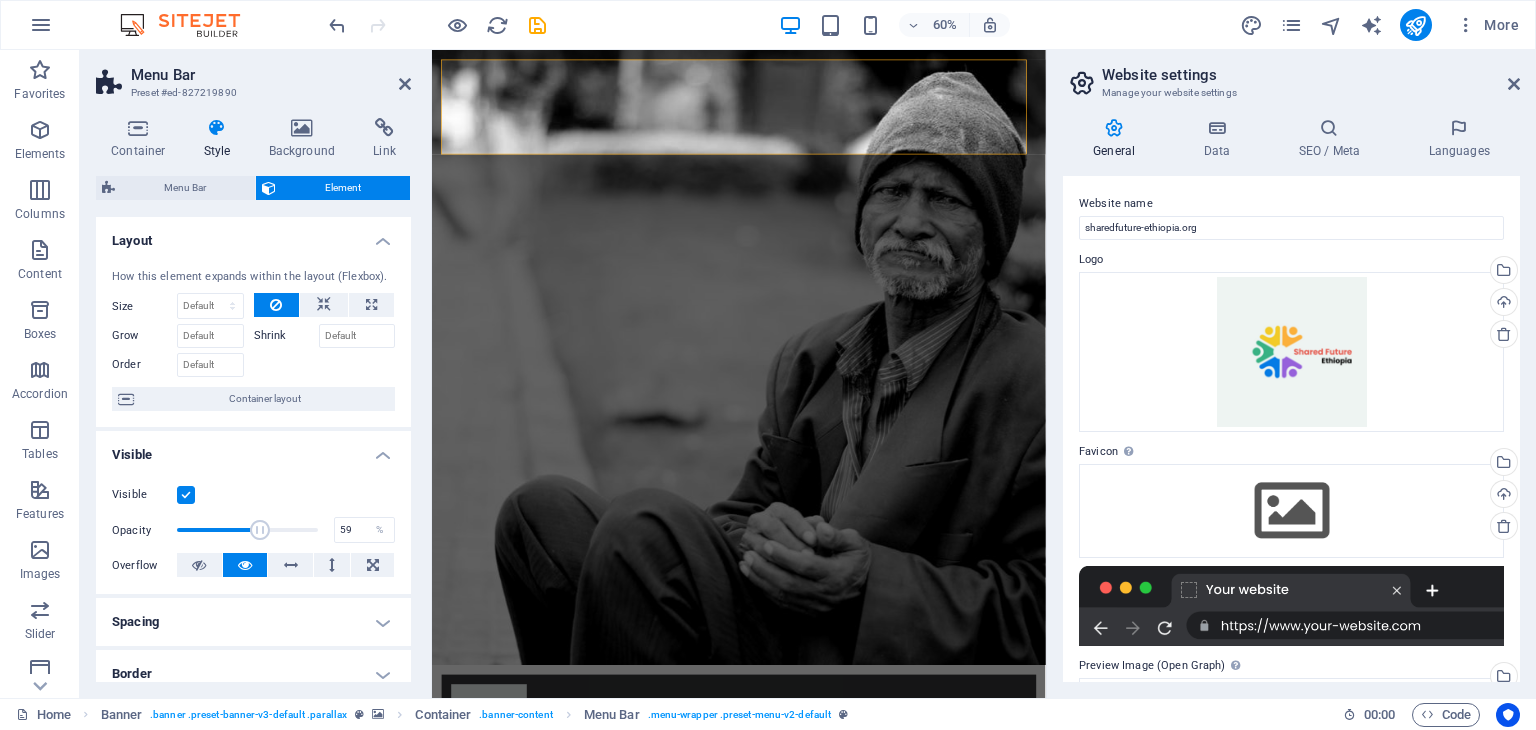 drag, startPoint x: 305, startPoint y: 528, endPoint x: 258, endPoint y: 525, distance: 47.095646 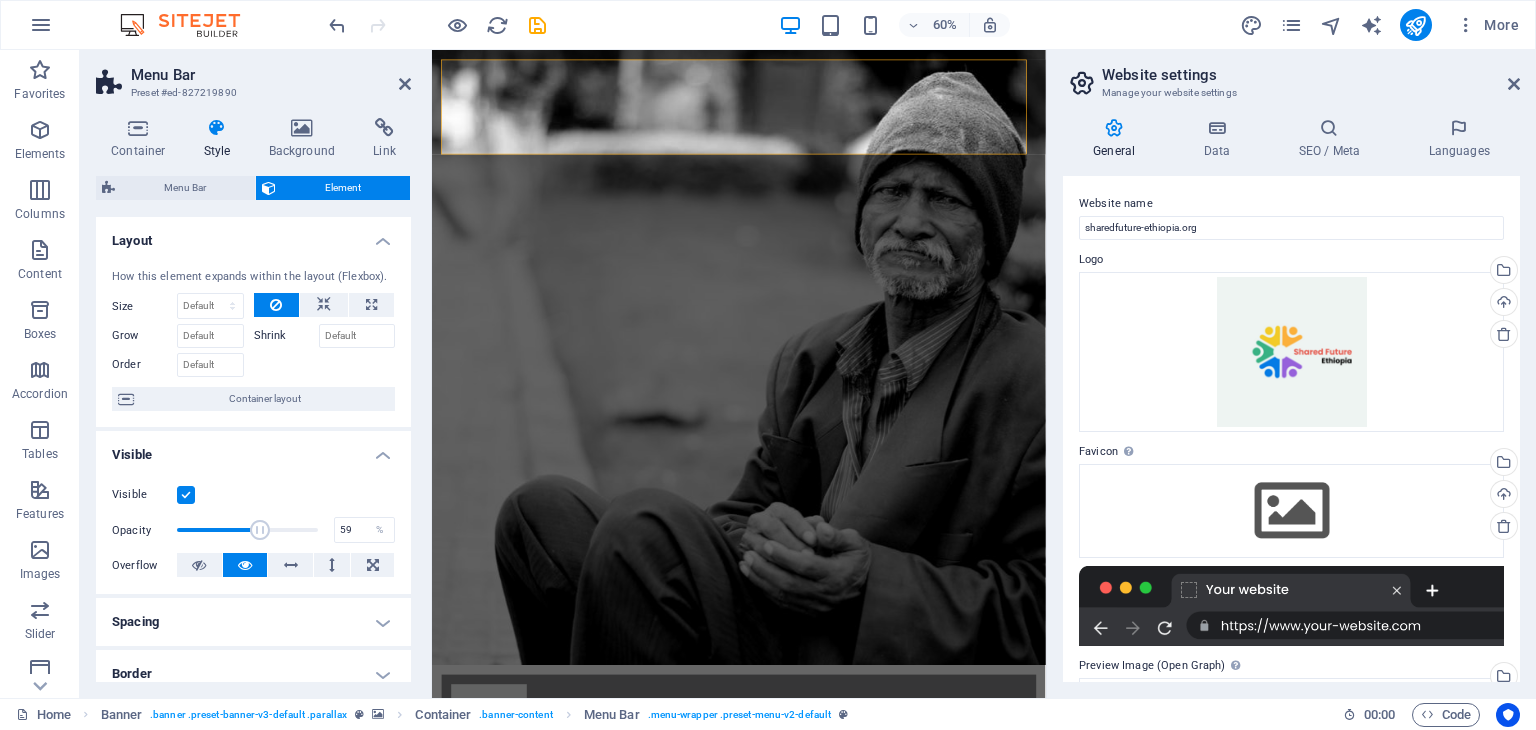 click at bounding box center [260, 530] 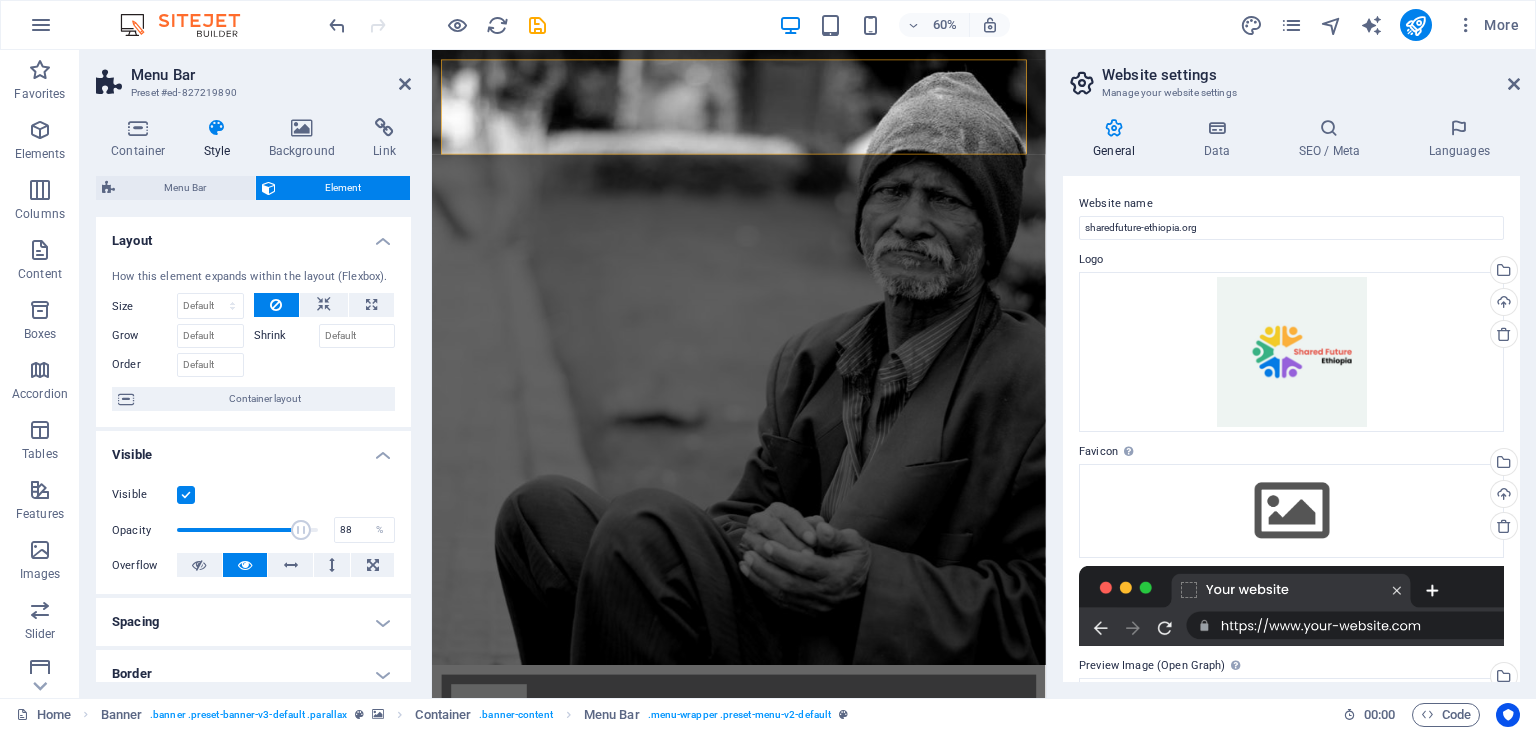 drag, startPoint x: 258, startPoint y: 525, endPoint x: 298, endPoint y: 528, distance: 40.112343 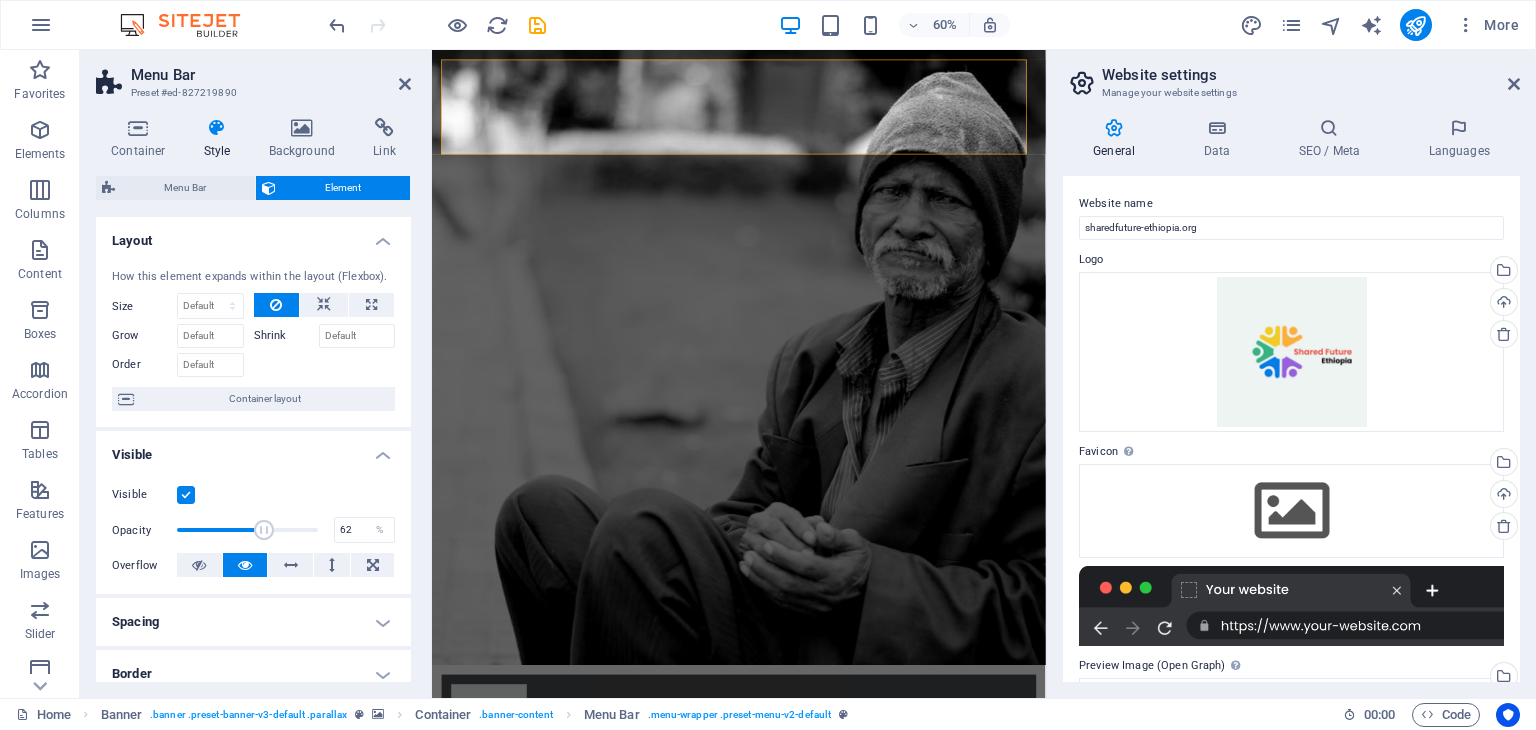 drag, startPoint x: 298, startPoint y: 528, endPoint x: 262, endPoint y: 528, distance: 36 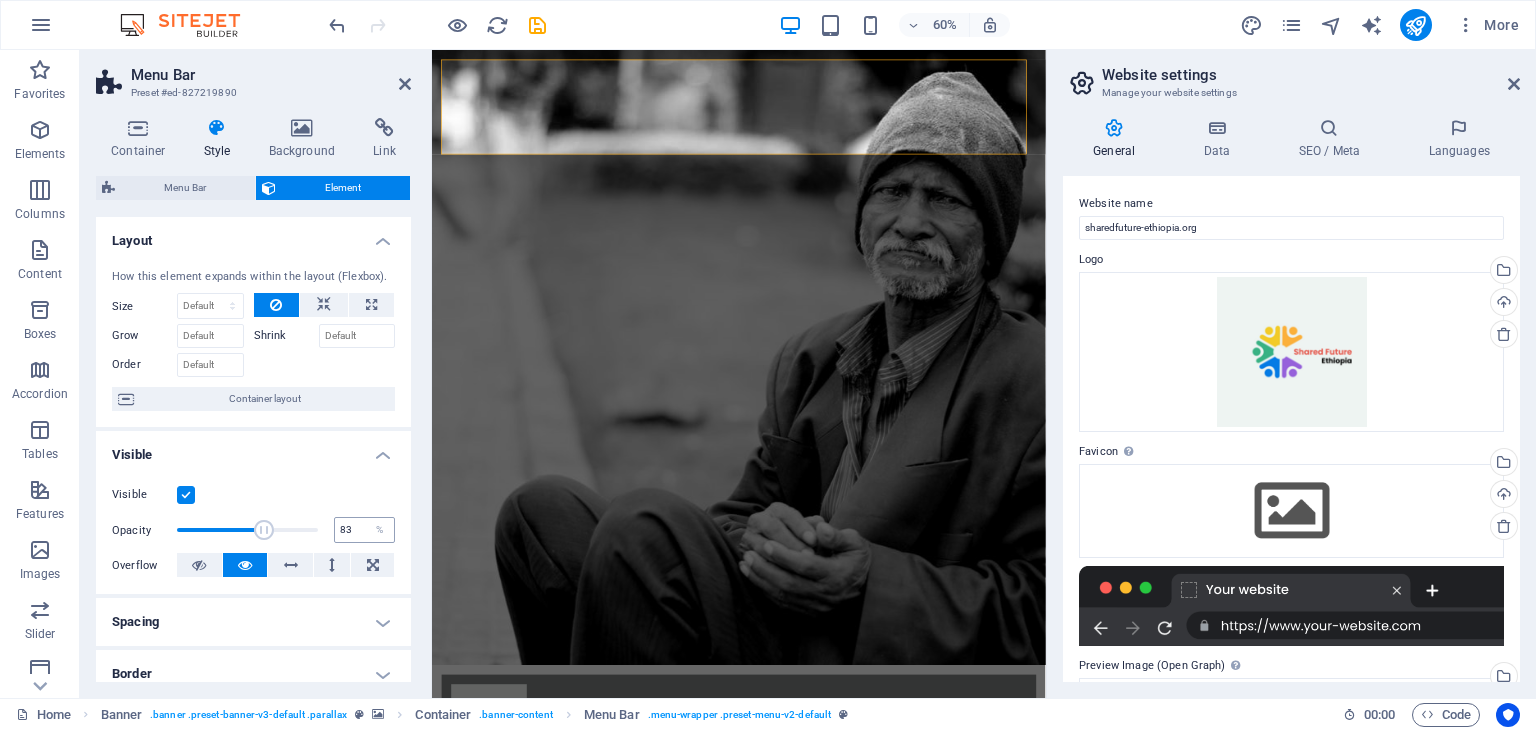 type on "100" 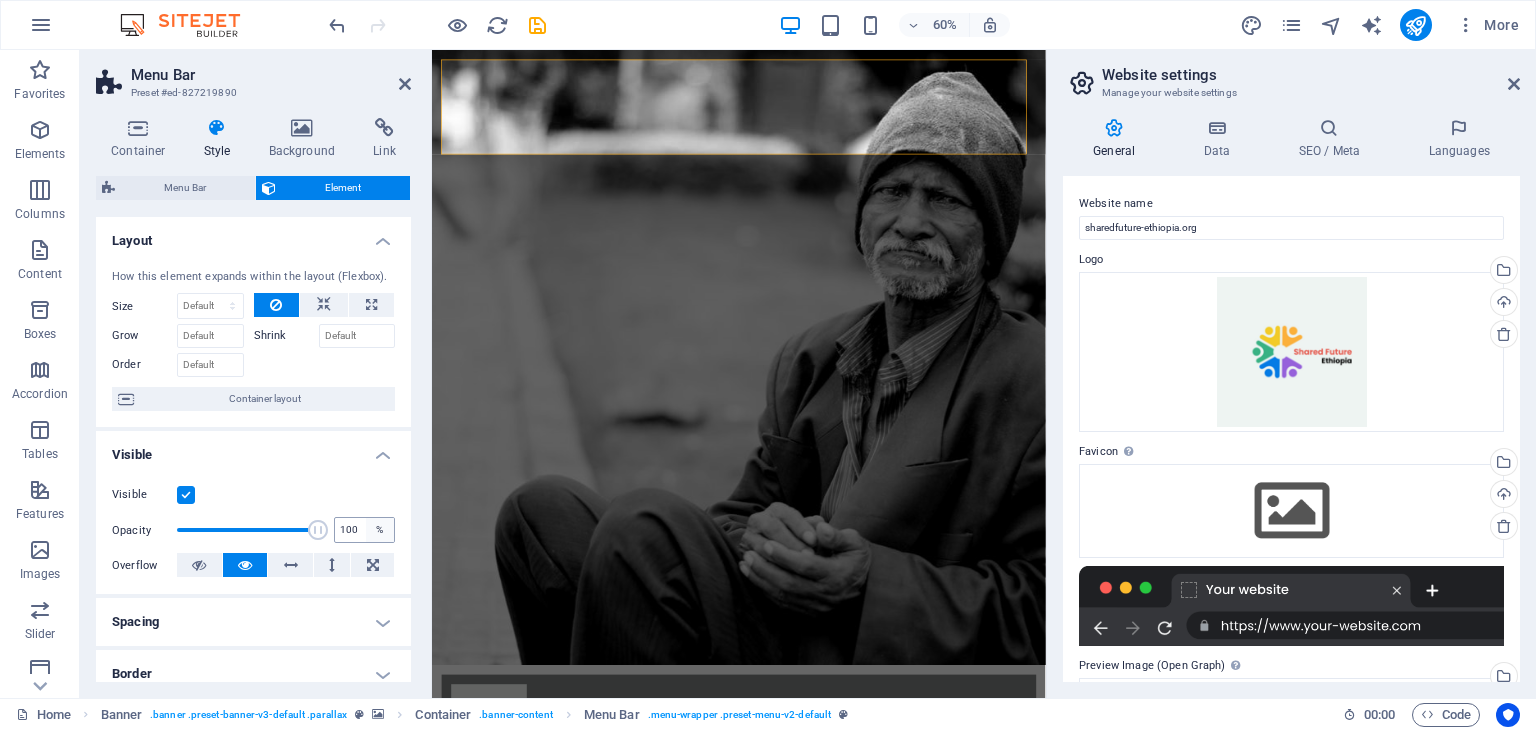 drag, startPoint x: 262, startPoint y: 528, endPoint x: 369, endPoint y: 532, distance: 107.07474 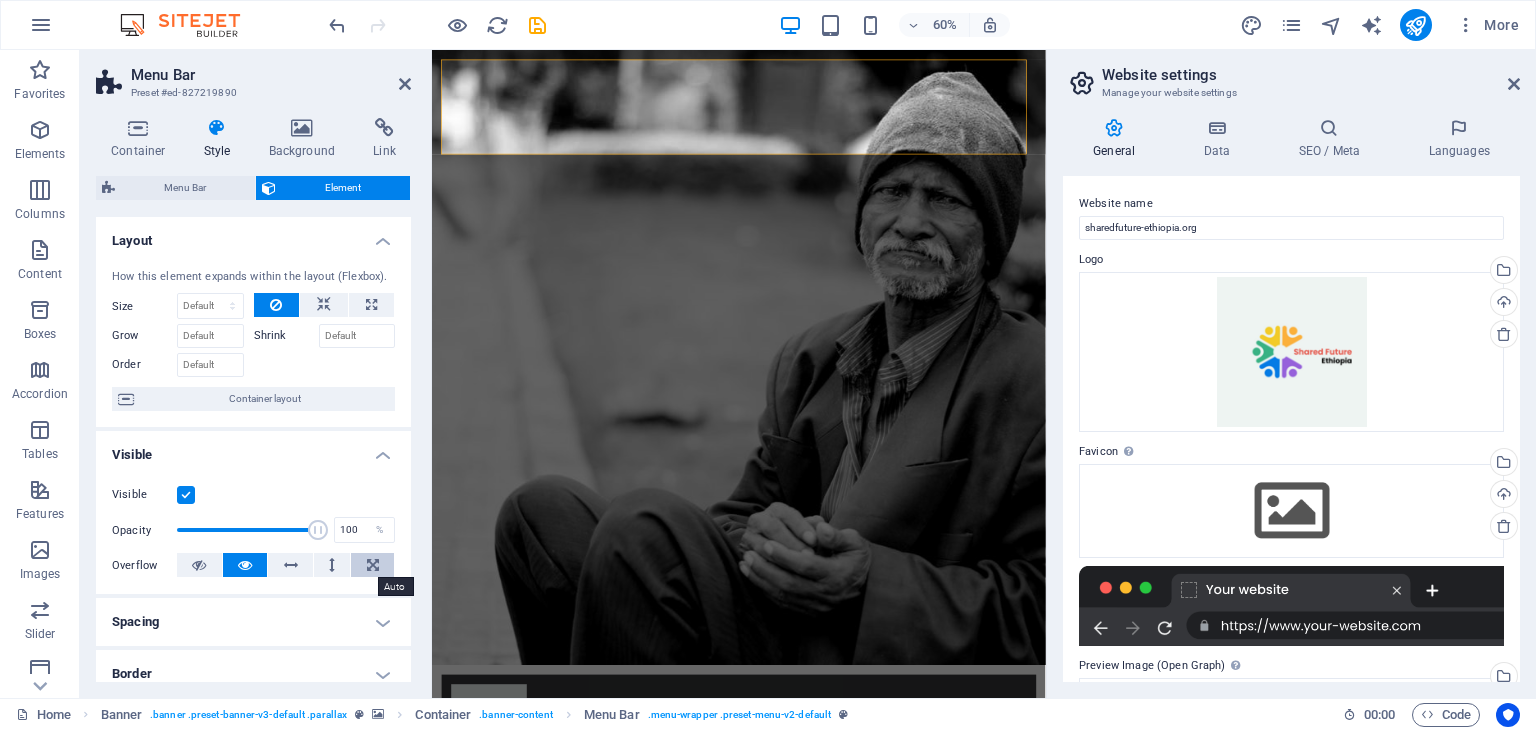 click at bounding box center (373, 565) 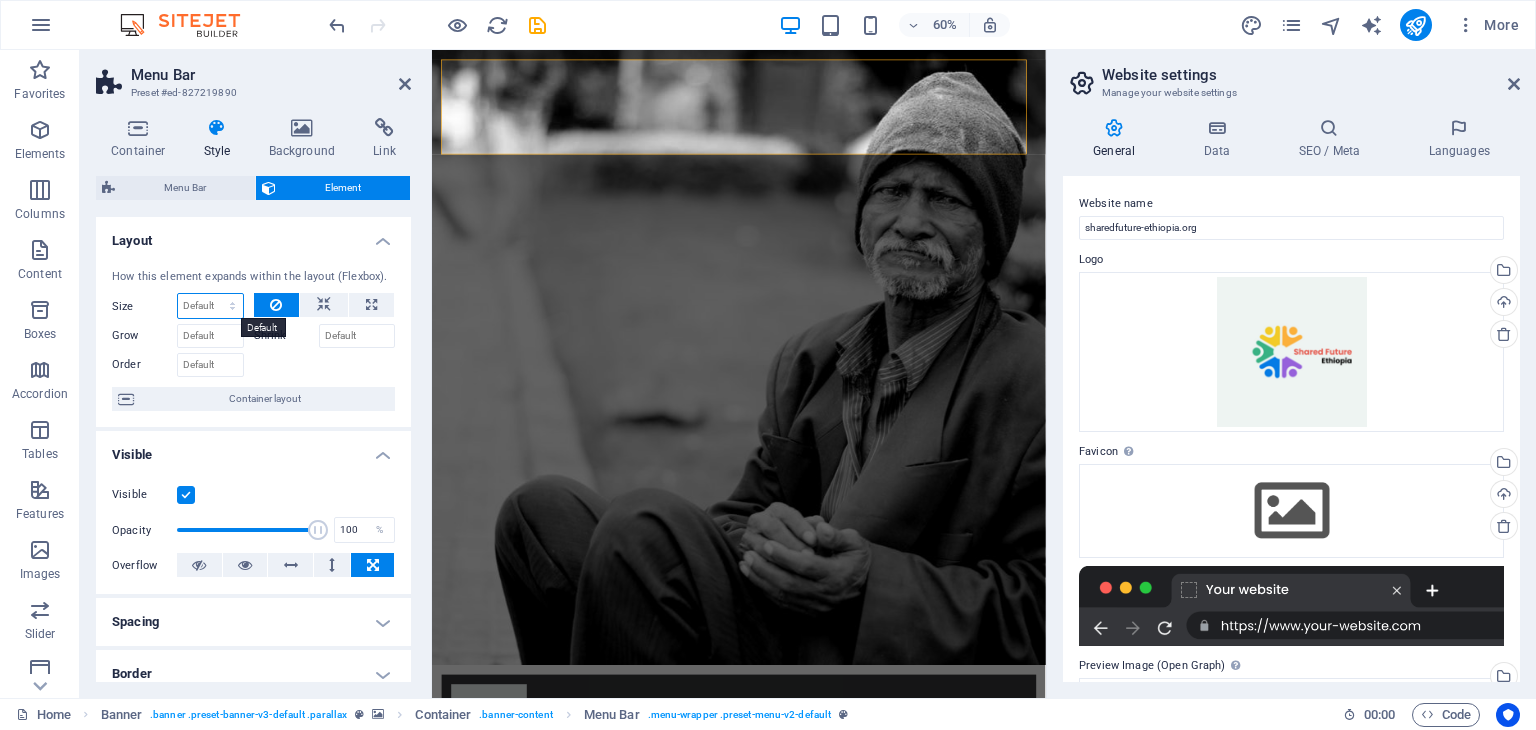 click on "Default auto px % 1/1 1/2 1/3 1/4 1/5 1/6 1/7 1/8 1/9 1/10" at bounding box center (210, 306) 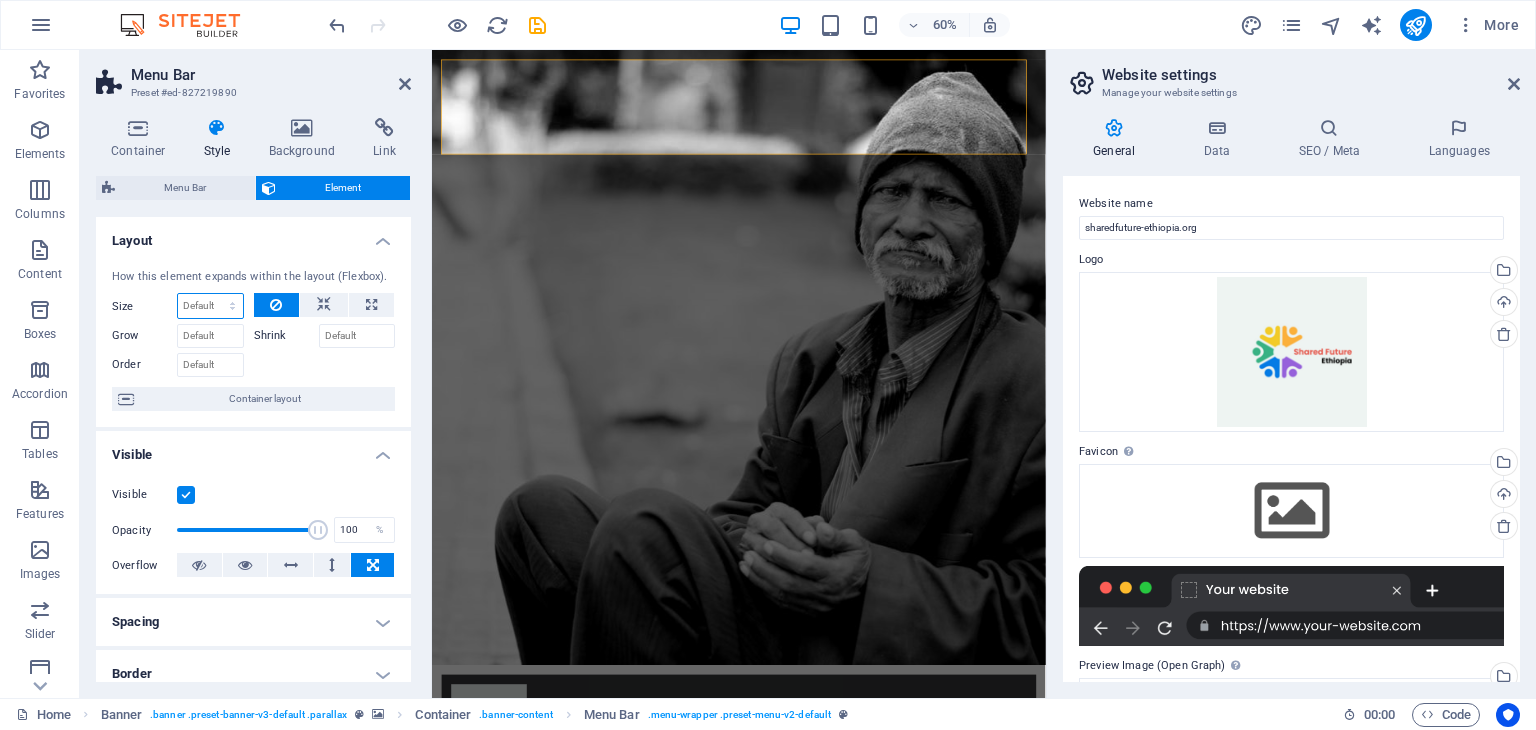 select on "1/1" 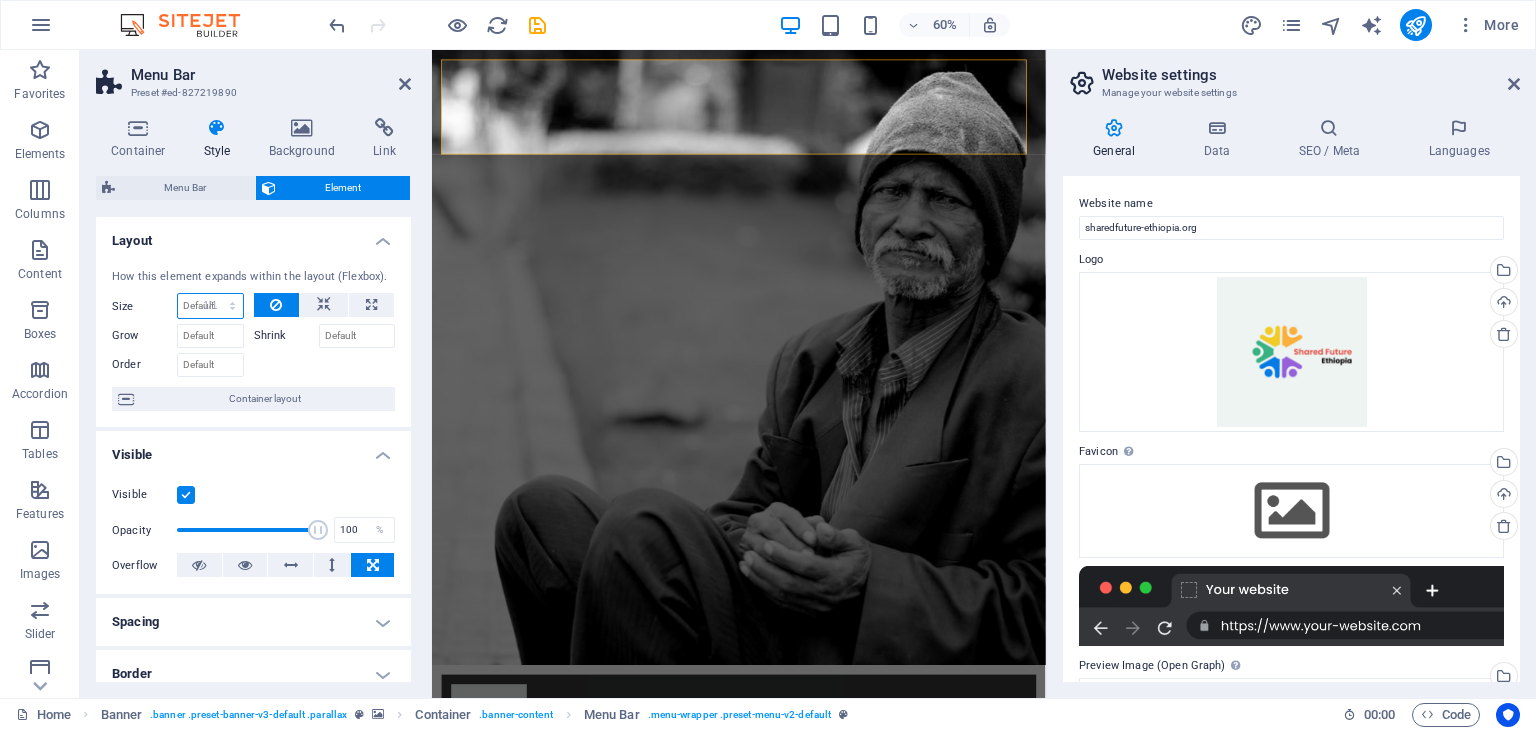 click on "Default auto px % 1/1 1/2 1/3 1/4 1/5 1/6 1/7 1/8 1/9 1/10" at bounding box center [210, 306] 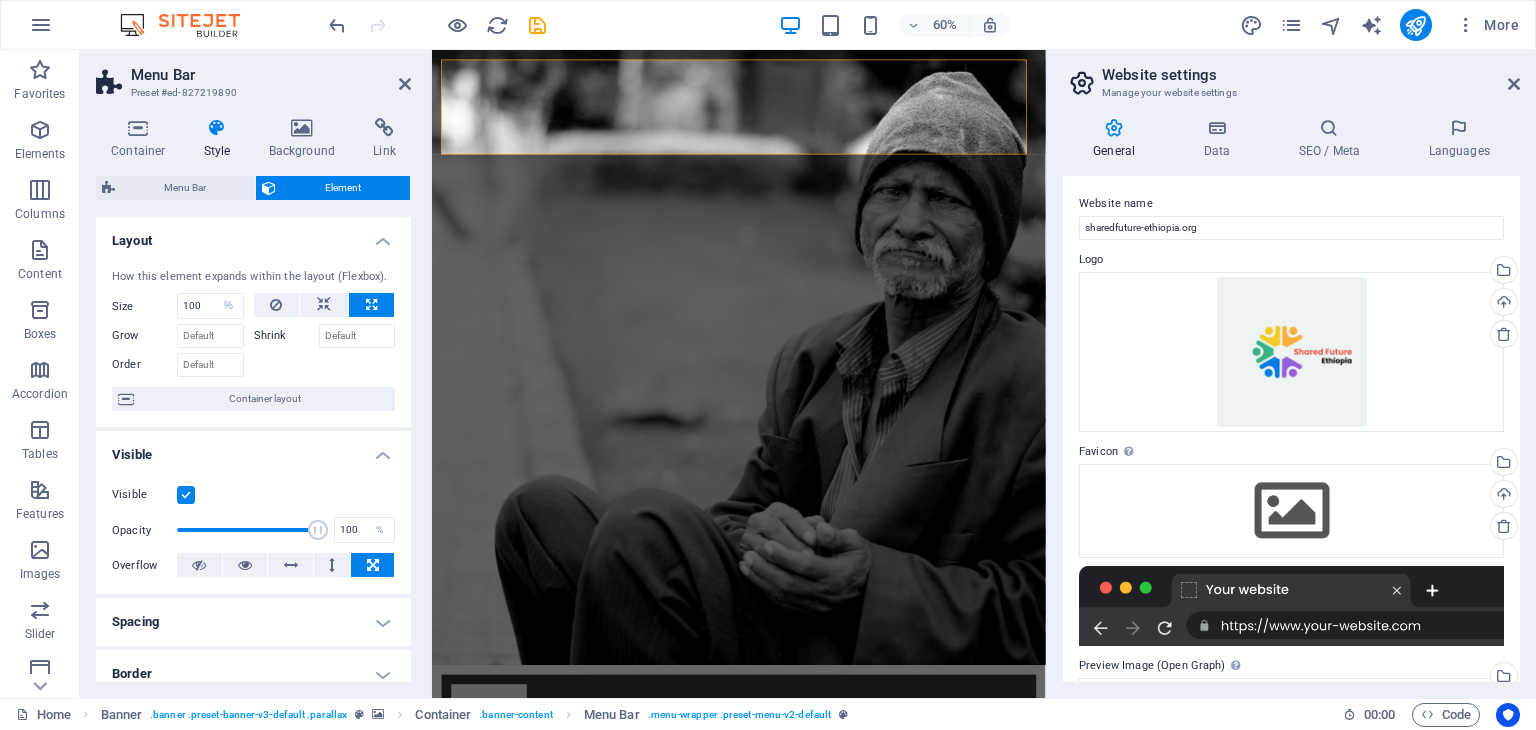 drag, startPoint x: 406, startPoint y: 437, endPoint x: 400, endPoint y: 512, distance: 75.23962 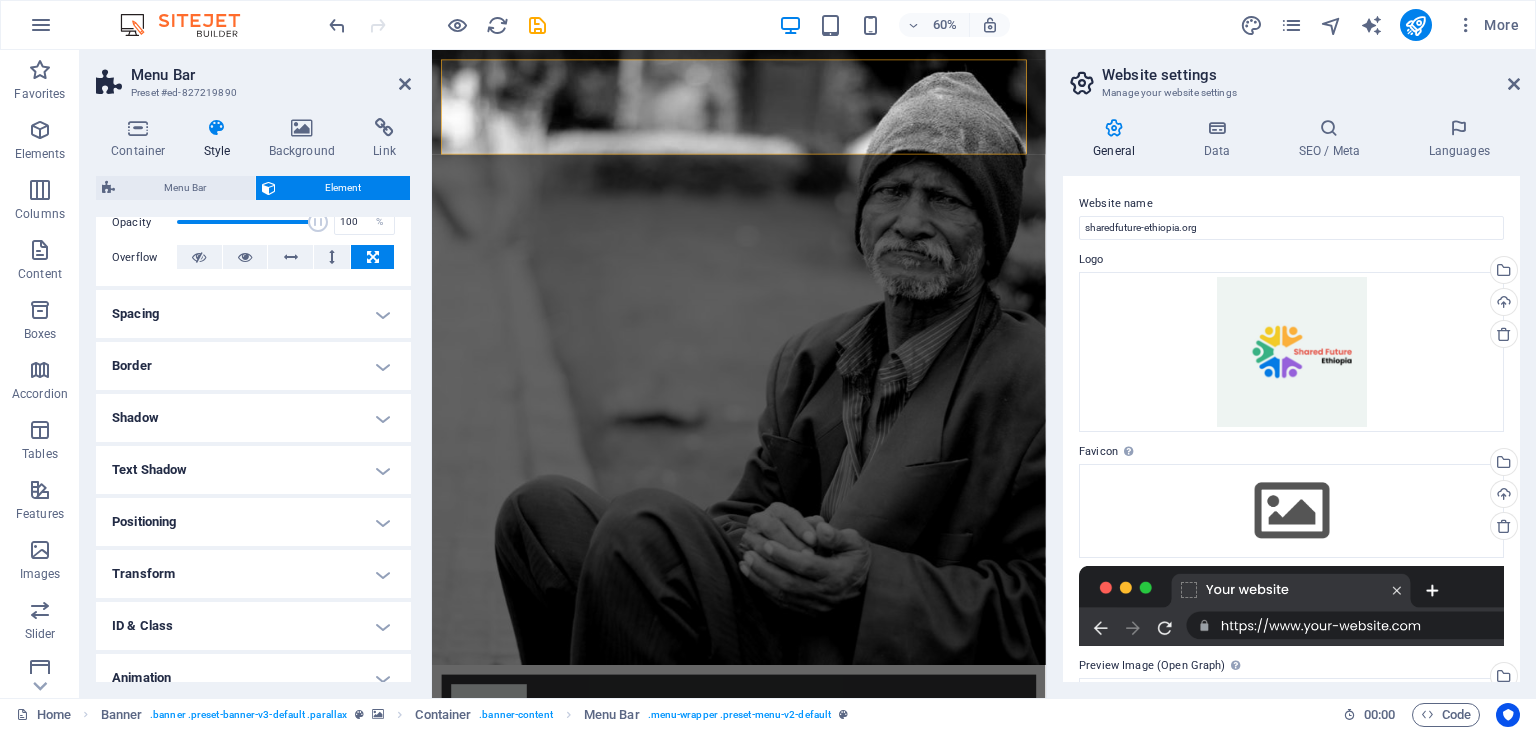 scroll, scrollTop: 380, scrollLeft: 0, axis: vertical 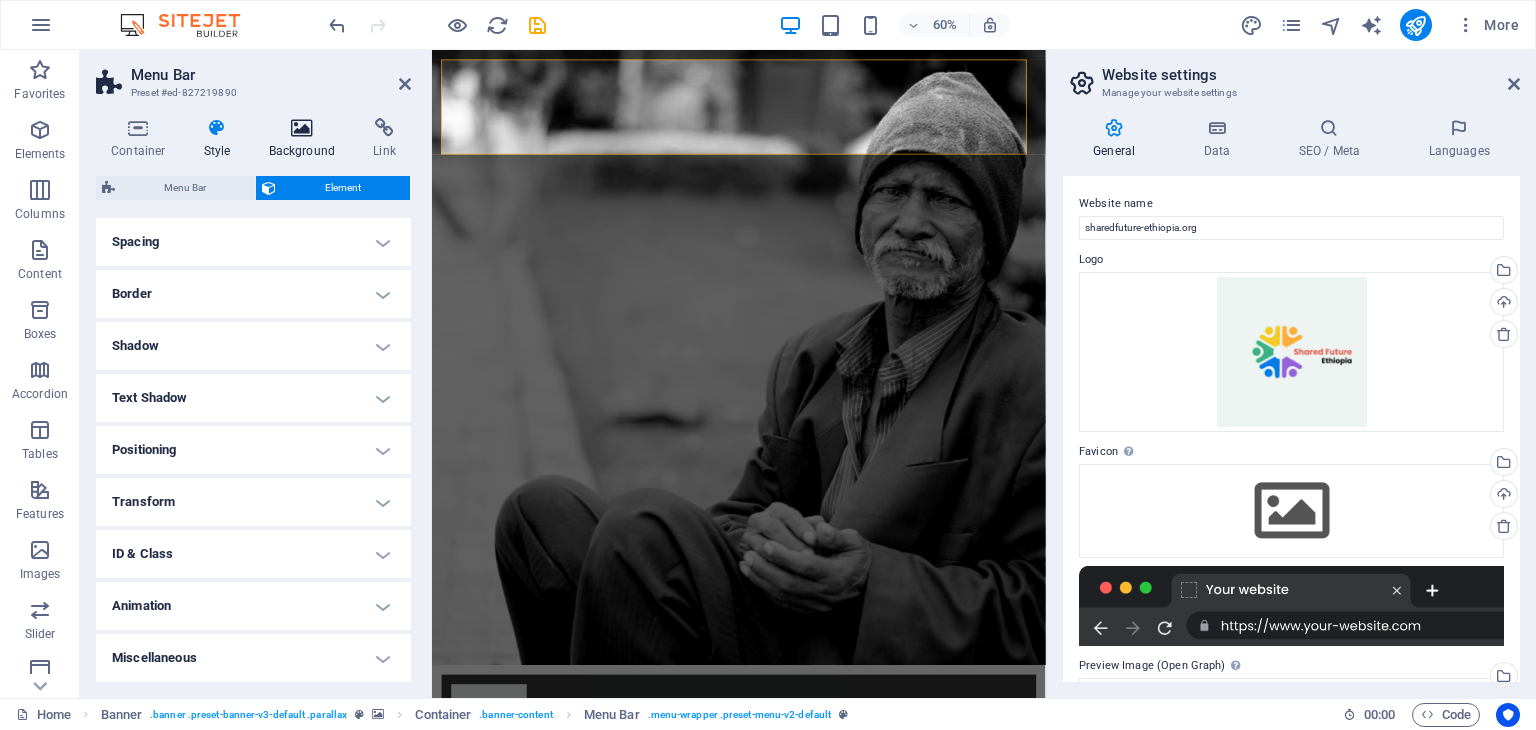 click at bounding box center (302, 128) 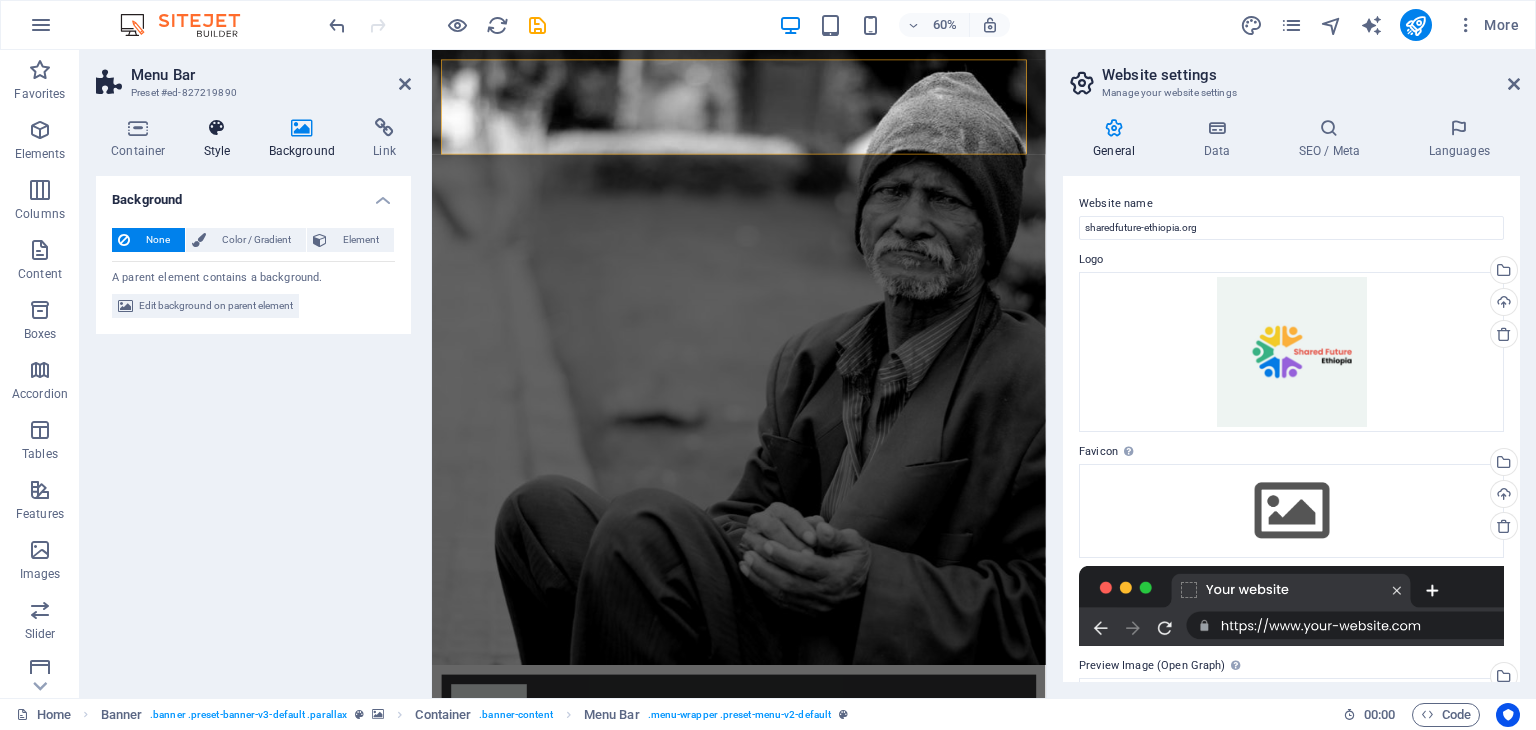 click at bounding box center [217, 128] 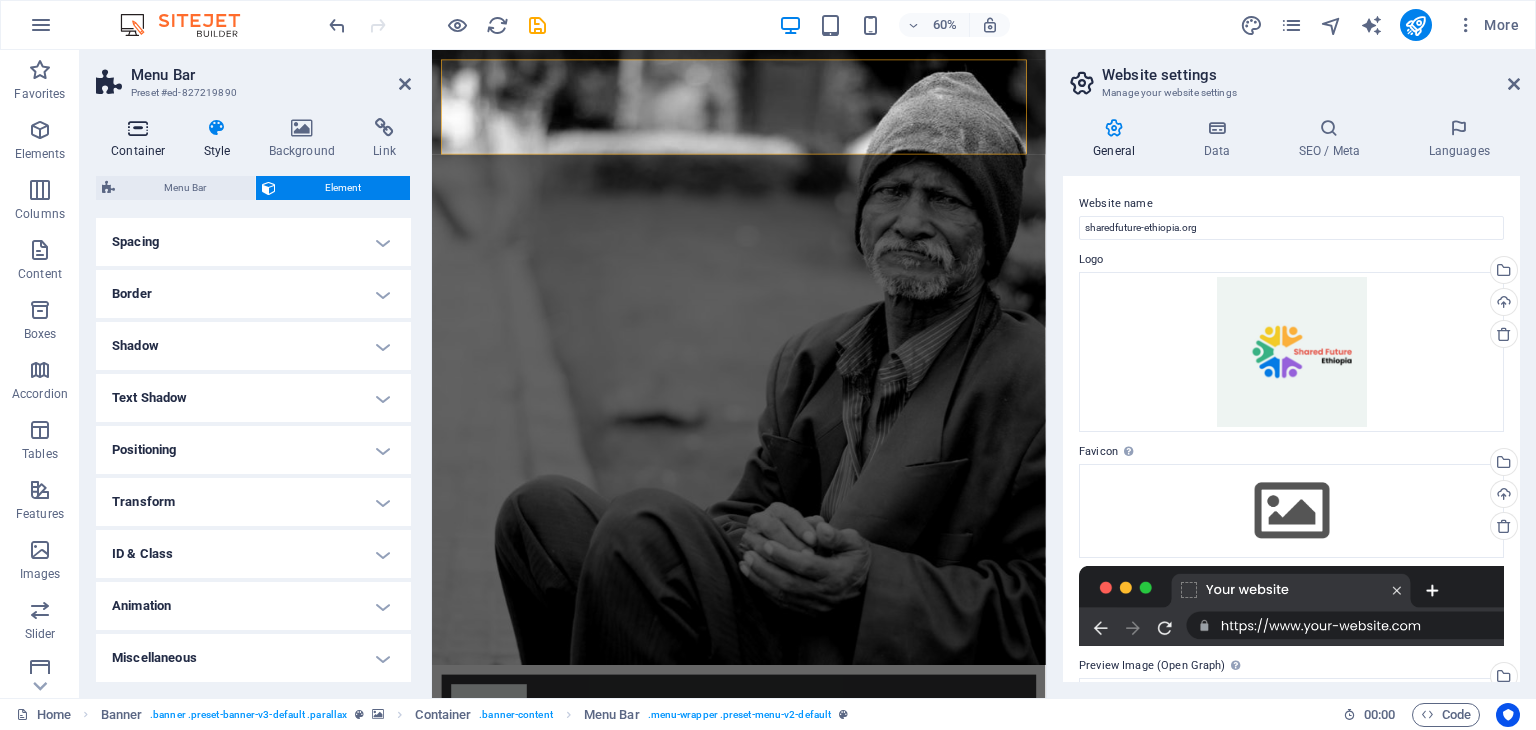 click at bounding box center (138, 128) 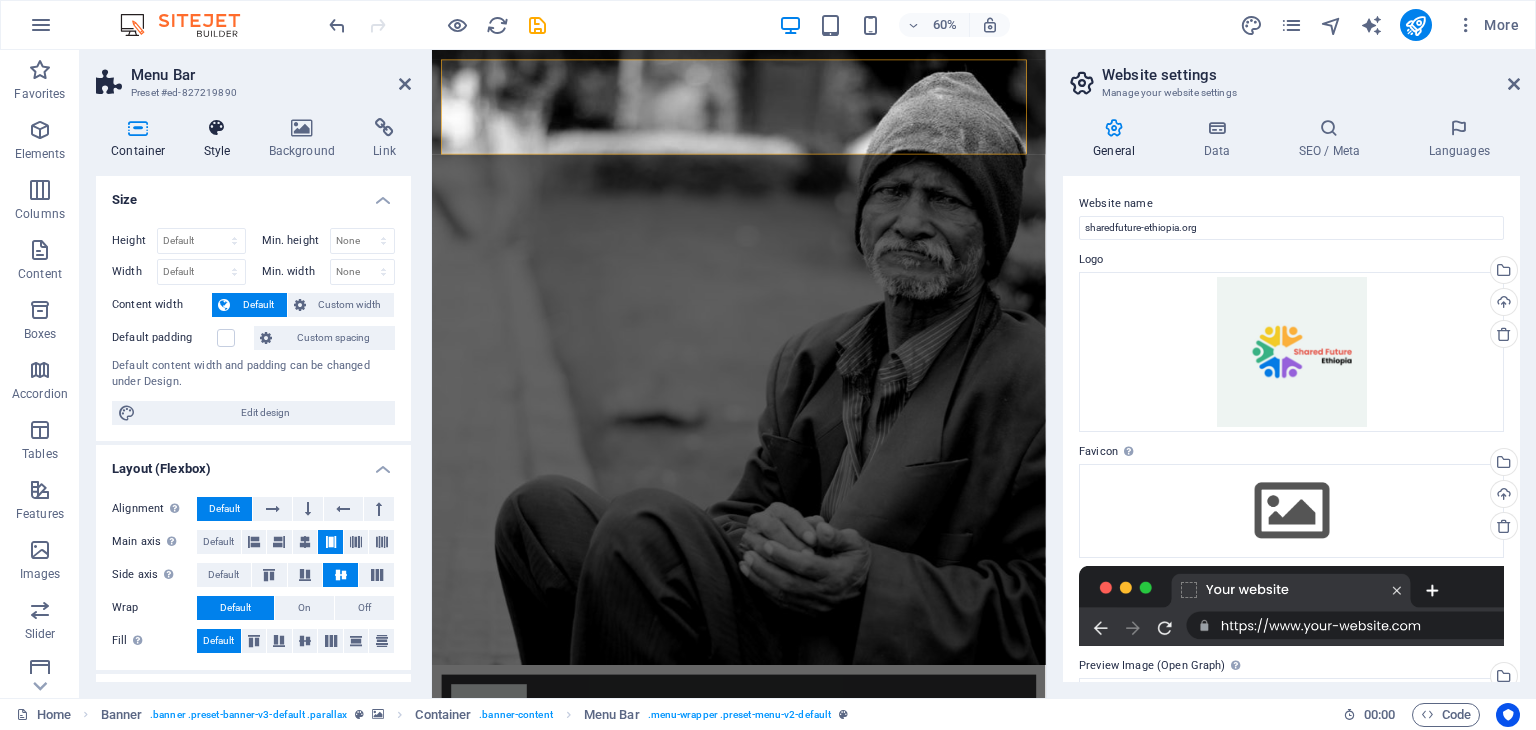 click at bounding box center (217, 128) 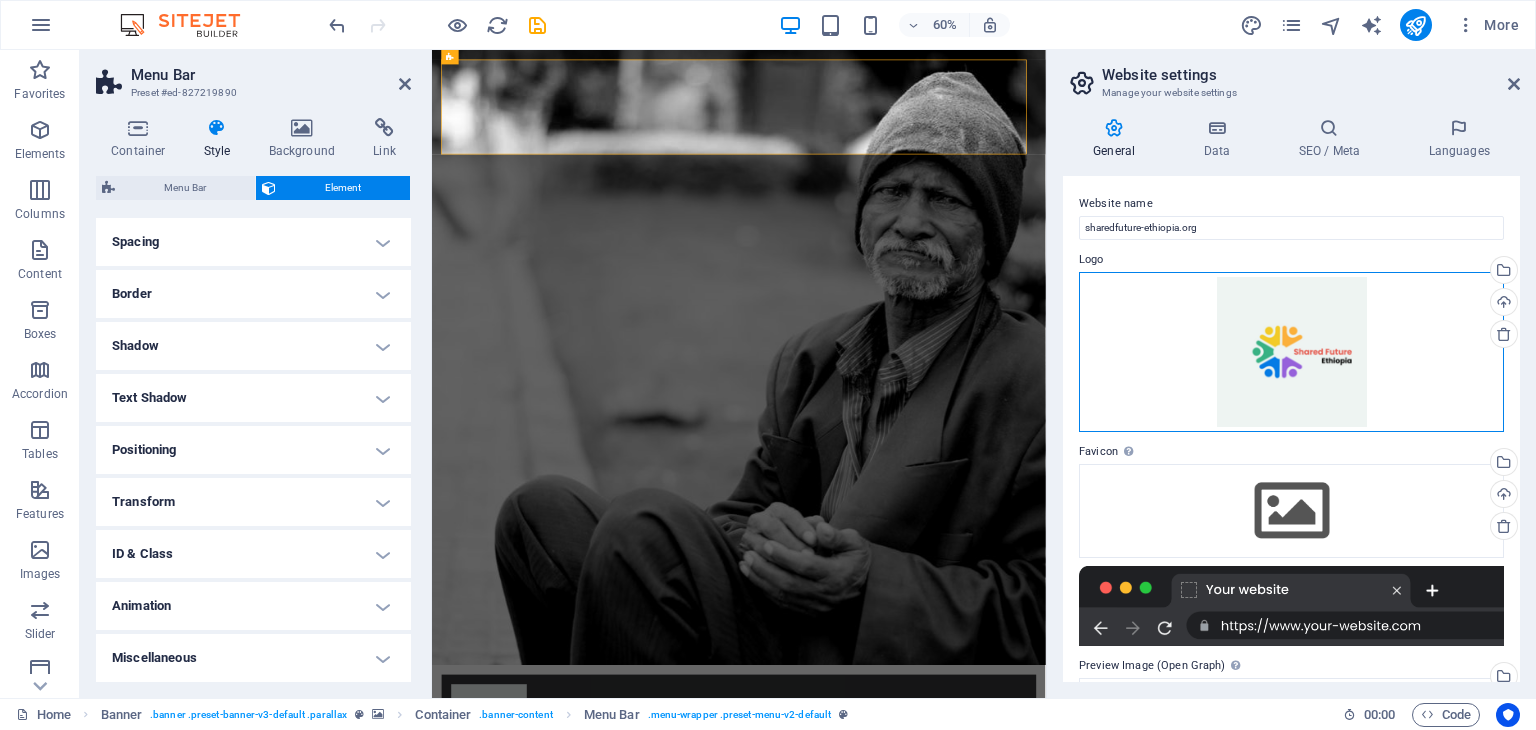 click on "Drag files here, click to choose files or select files from Files or our free stock photos & videos" at bounding box center (1291, 352) 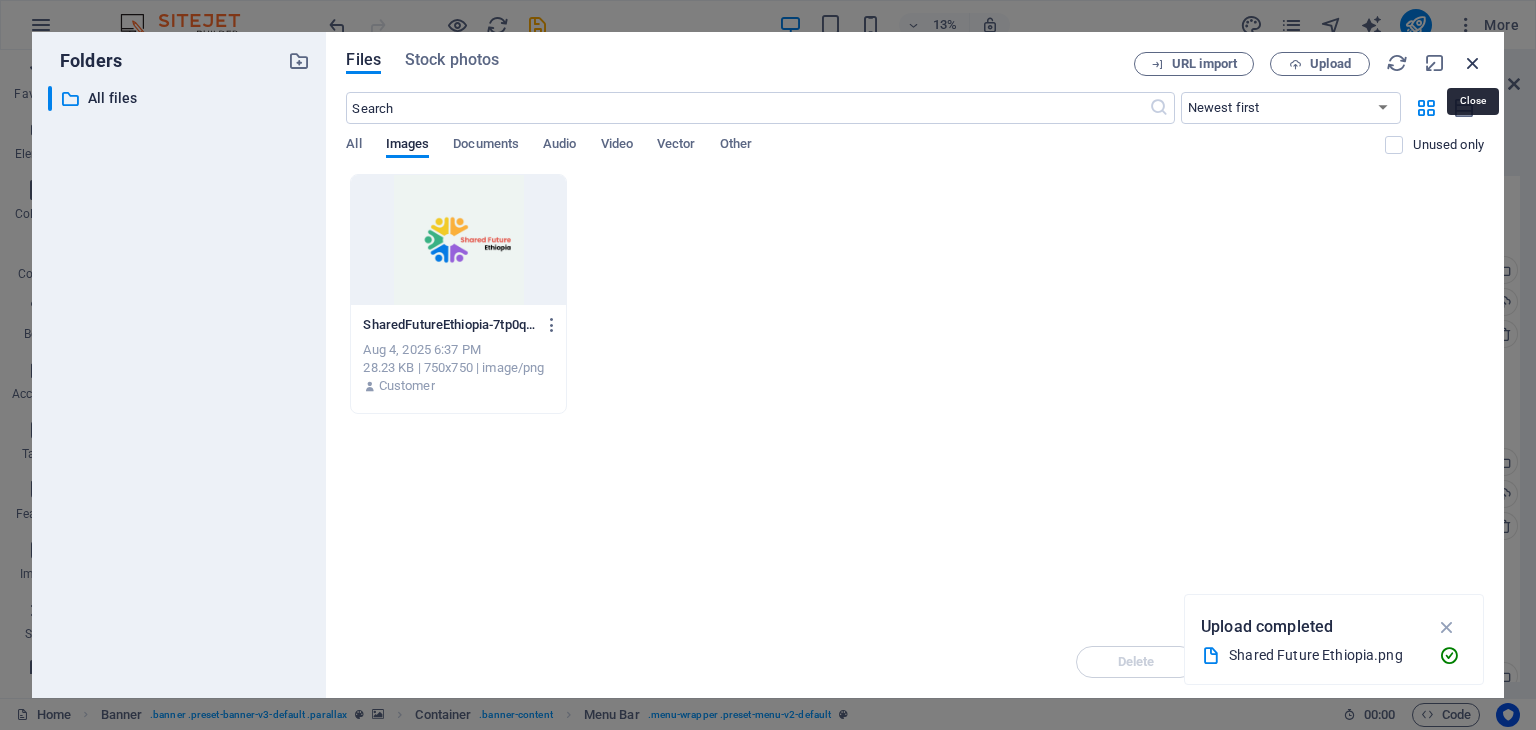 click at bounding box center [1473, 63] 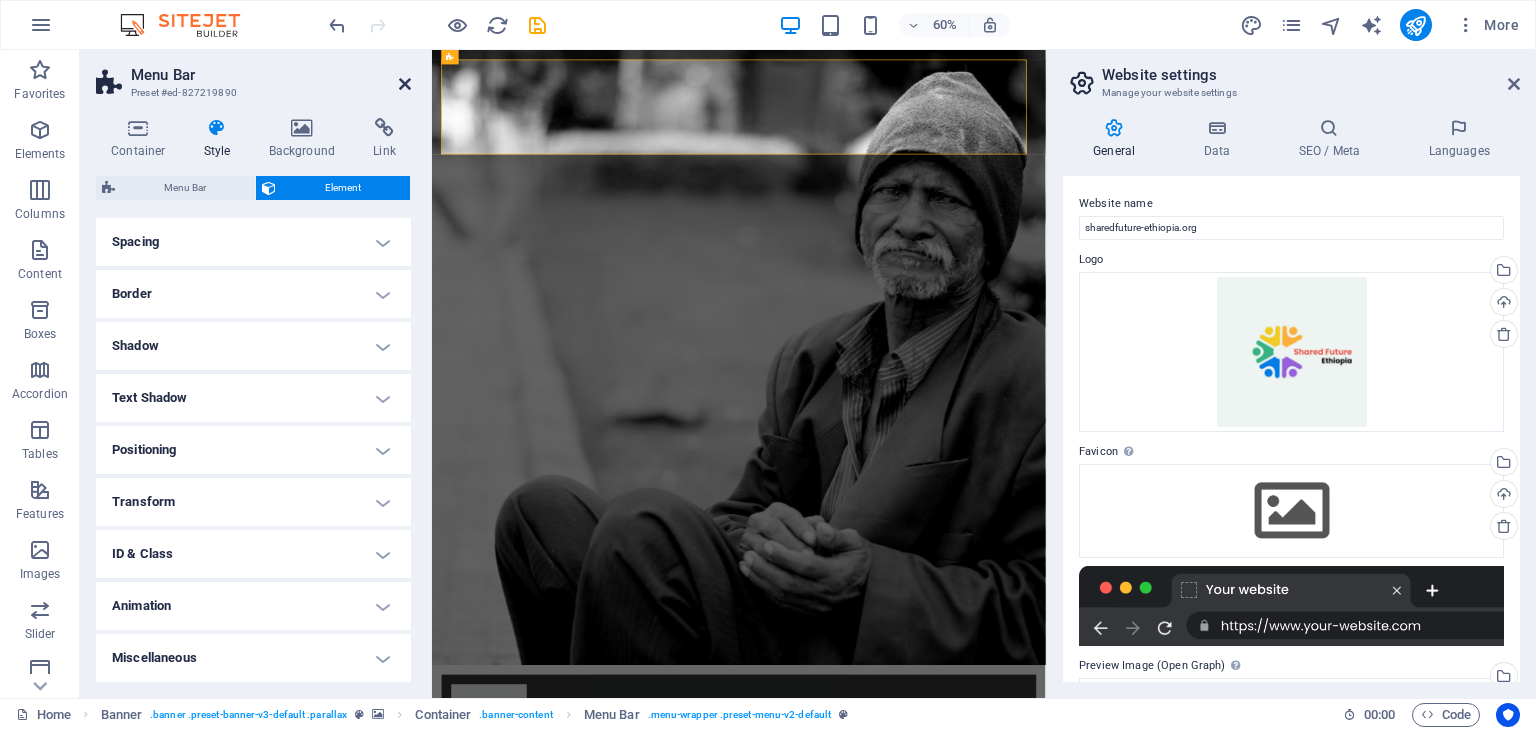 click at bounding box center (405, 84) 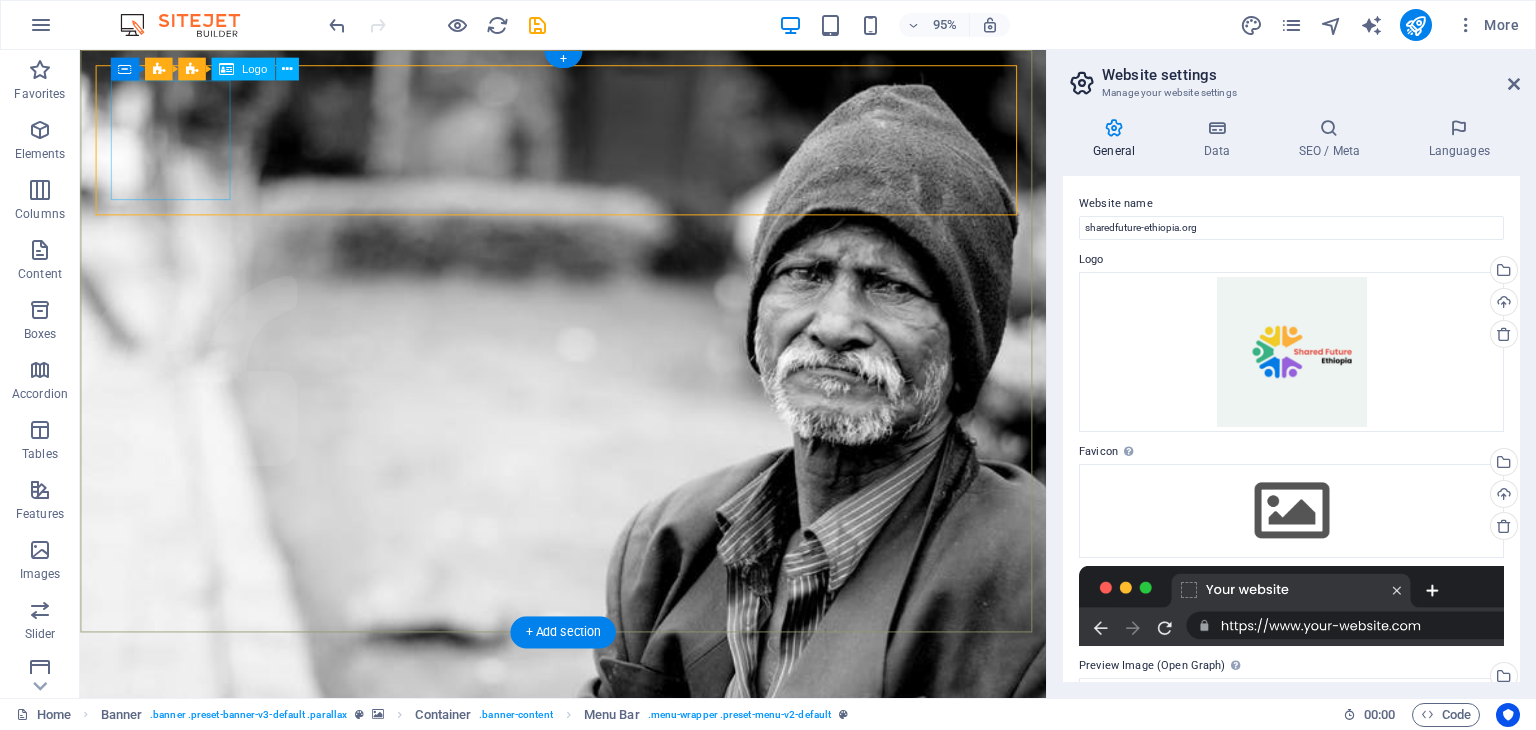 click at bounding box center [588, 1170] 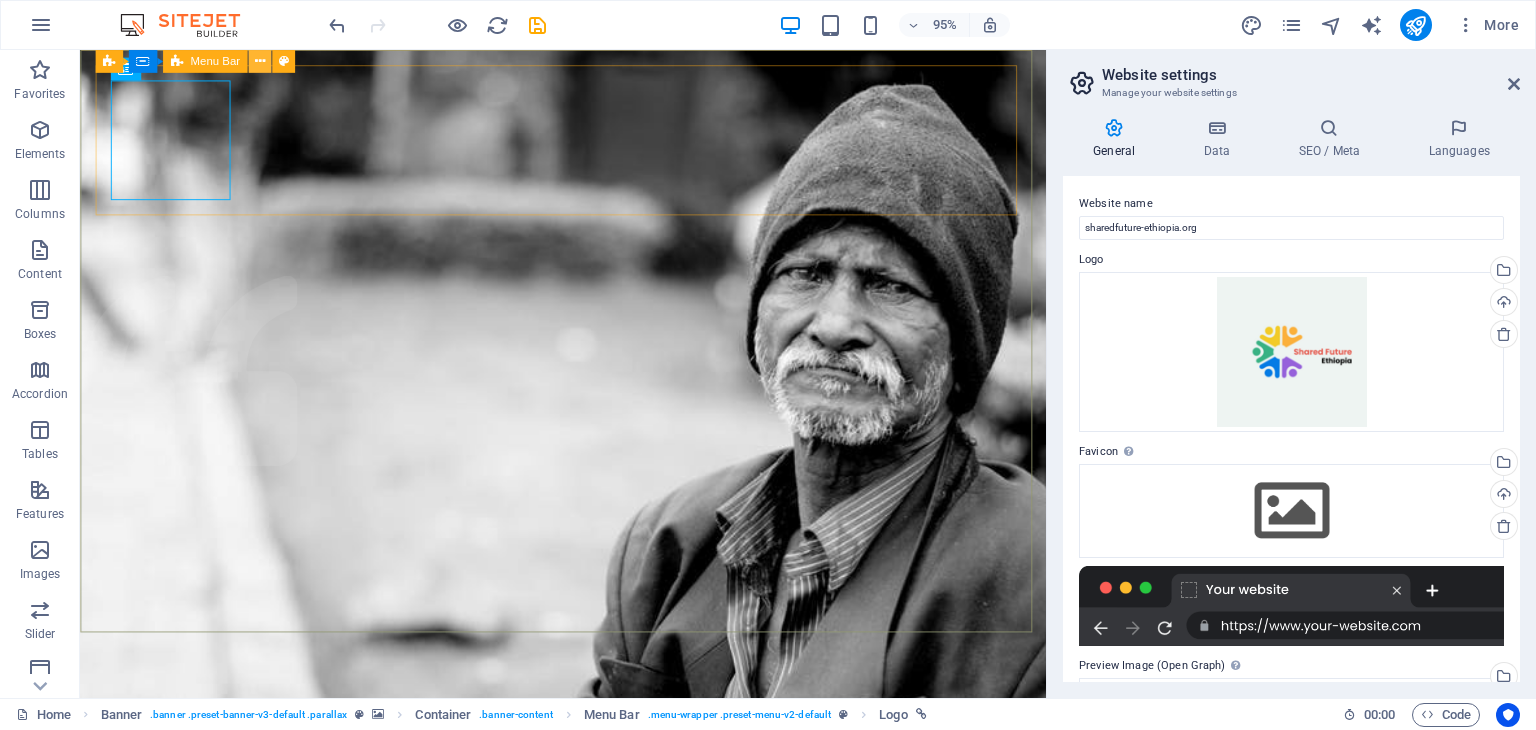 click at bounding box center [259, 61] 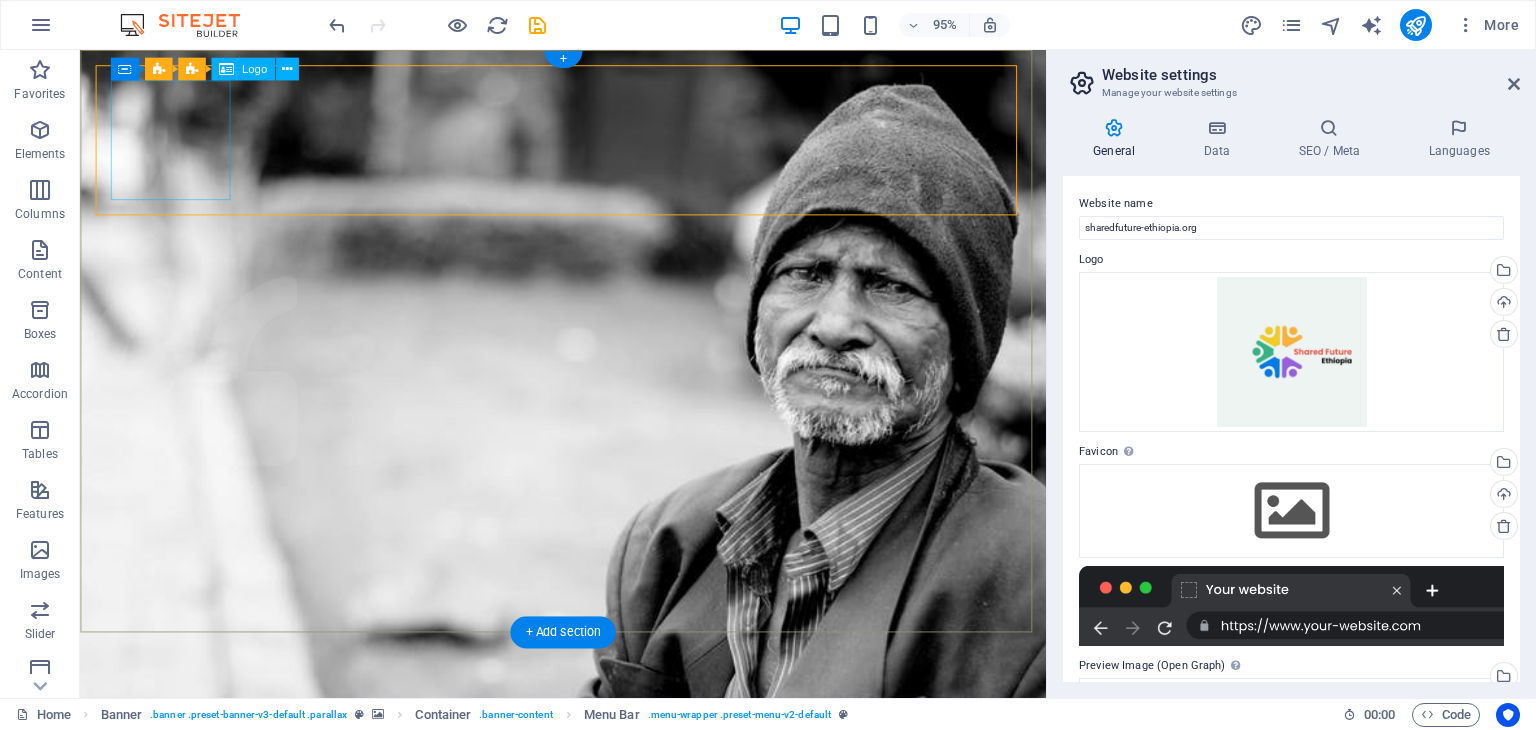 click at bounding box center [588, 1170] 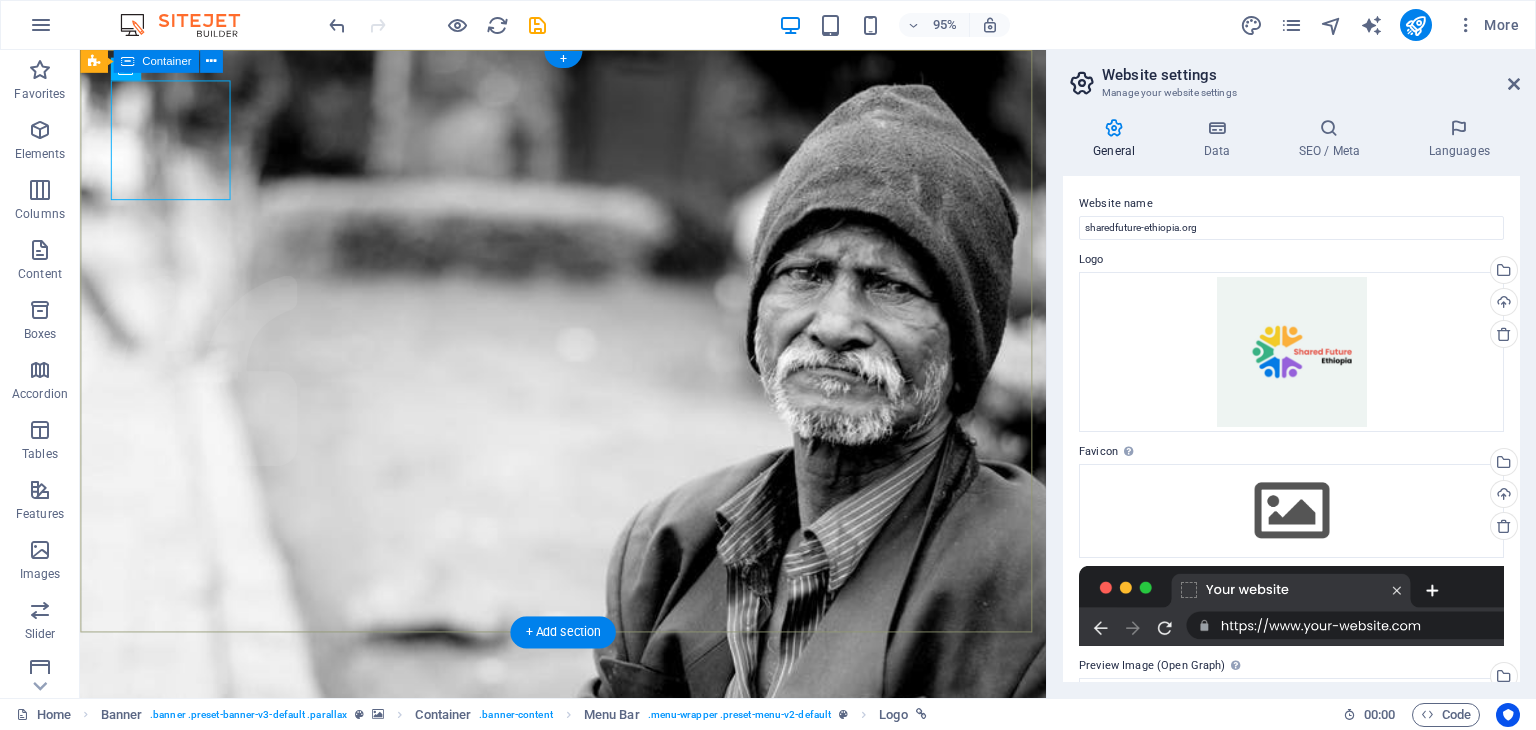click on "Home About us What we do Projects Volunteers Donate Donate   and Help those in need. Let's build a better world together! Learn more" at bounding box center [588, 1362] 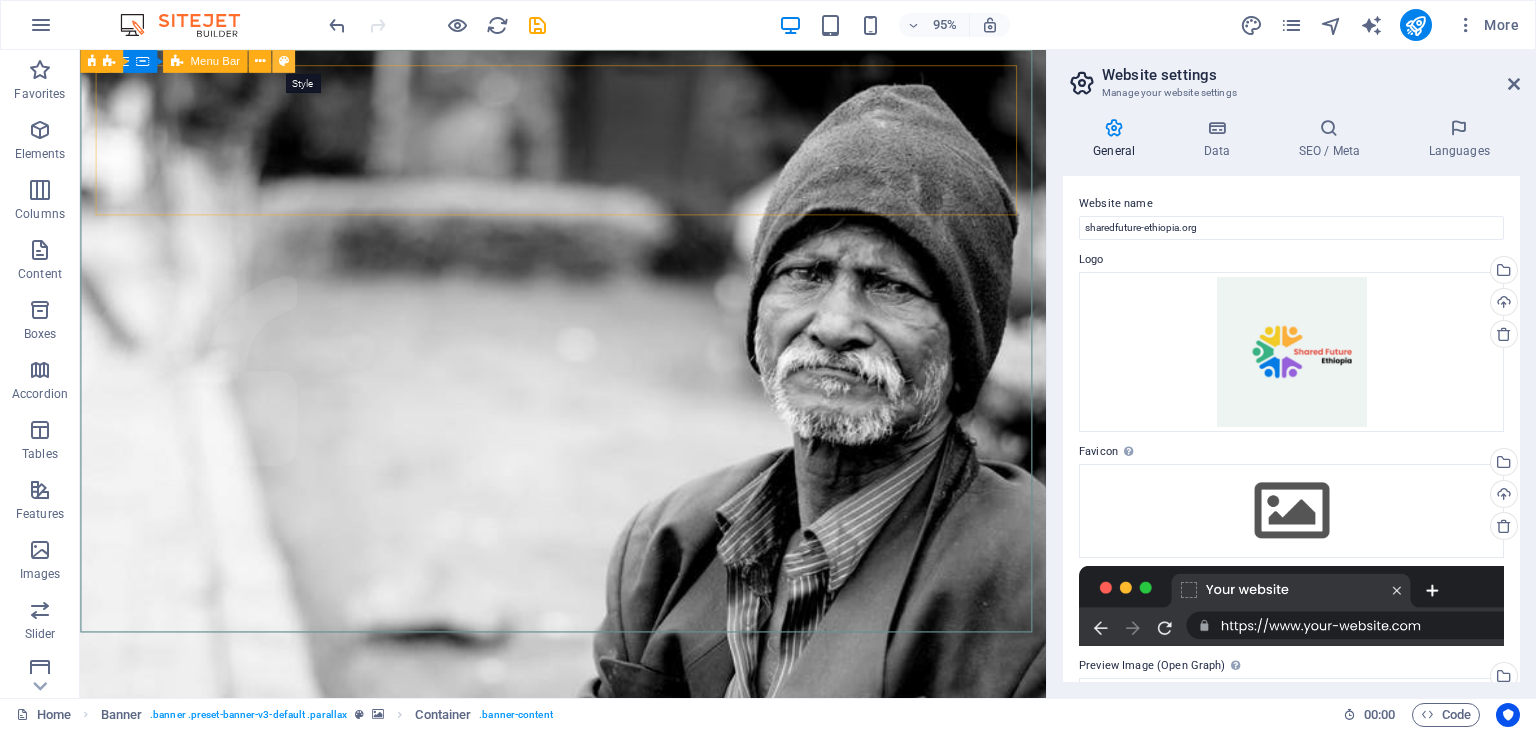 click at bounding box center [283, 61] 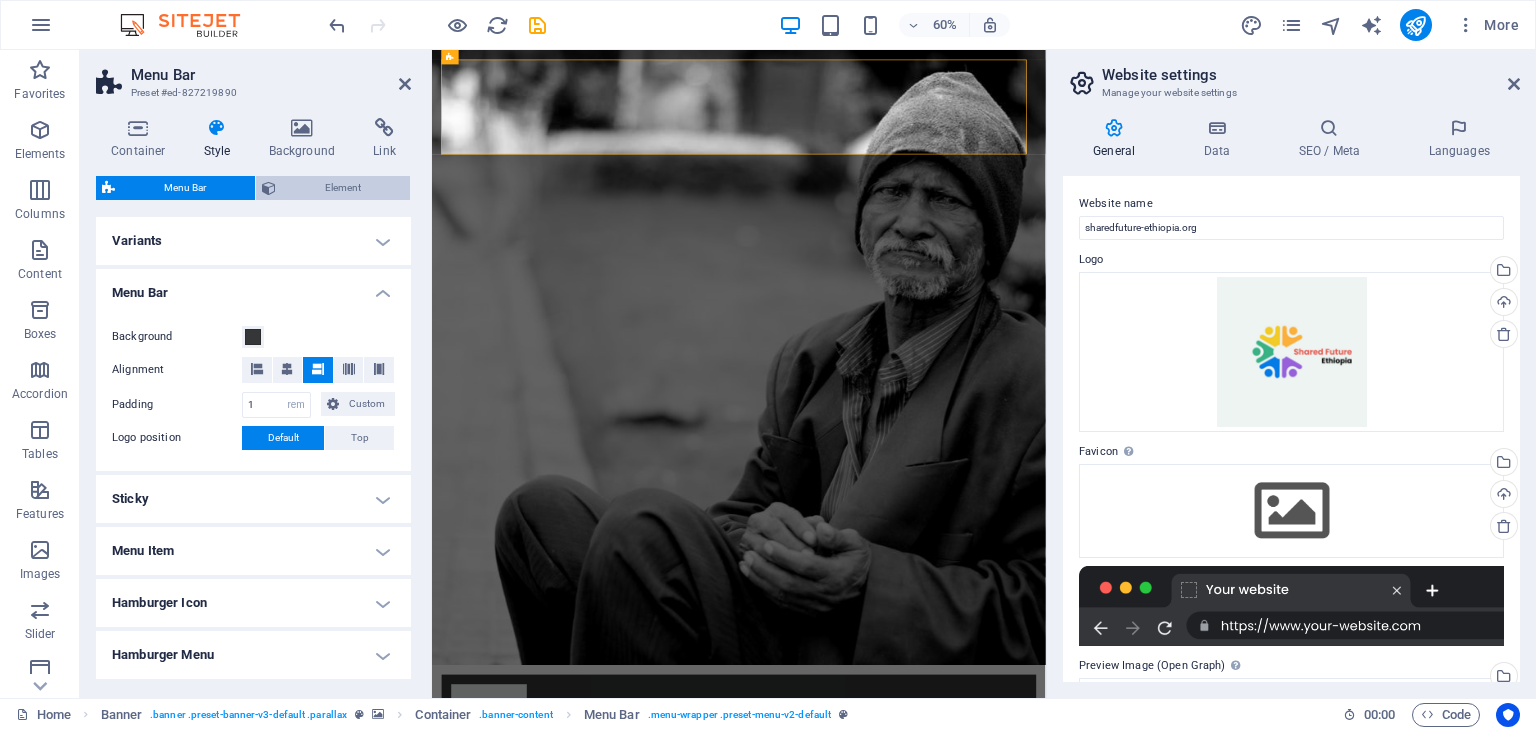 click at bounding box center (269, 188) 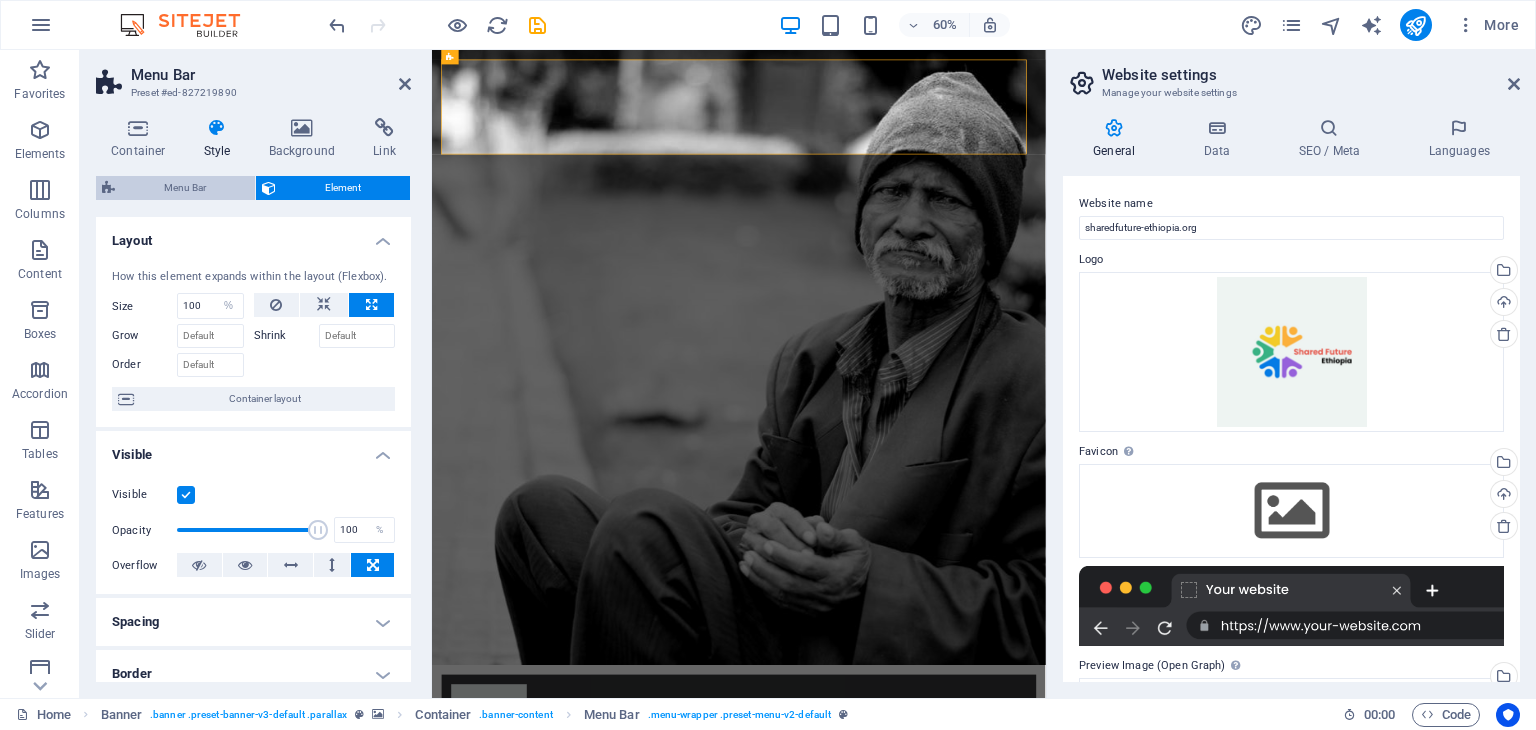 click on "Menu Bar" at bounding box center (185, 188) 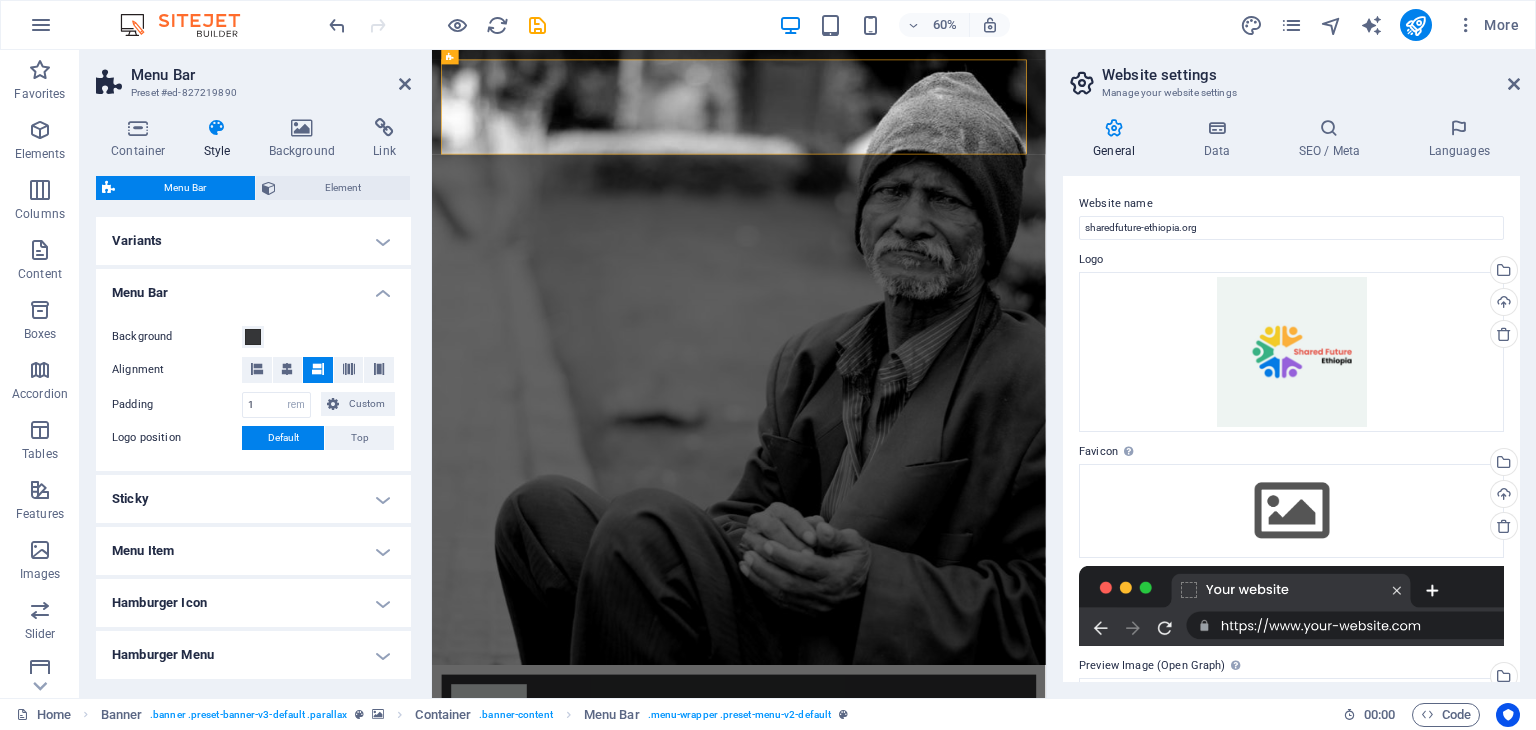 drag, startPoint x: 411, startPoint y: 317, endPoint x: 400, endPoint y: 383, distance: 66.910385 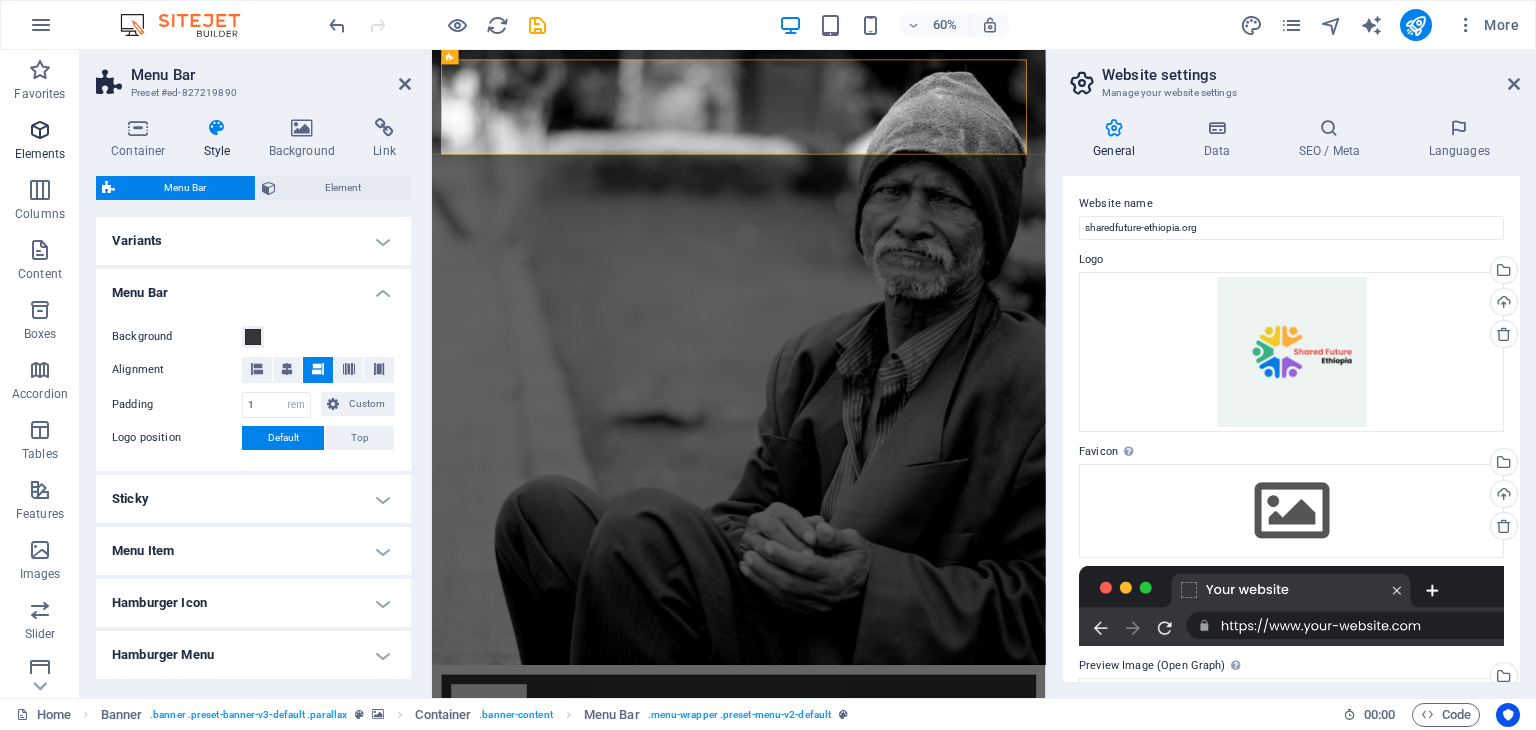 click on "Elements" at bounding box center (40, 142) 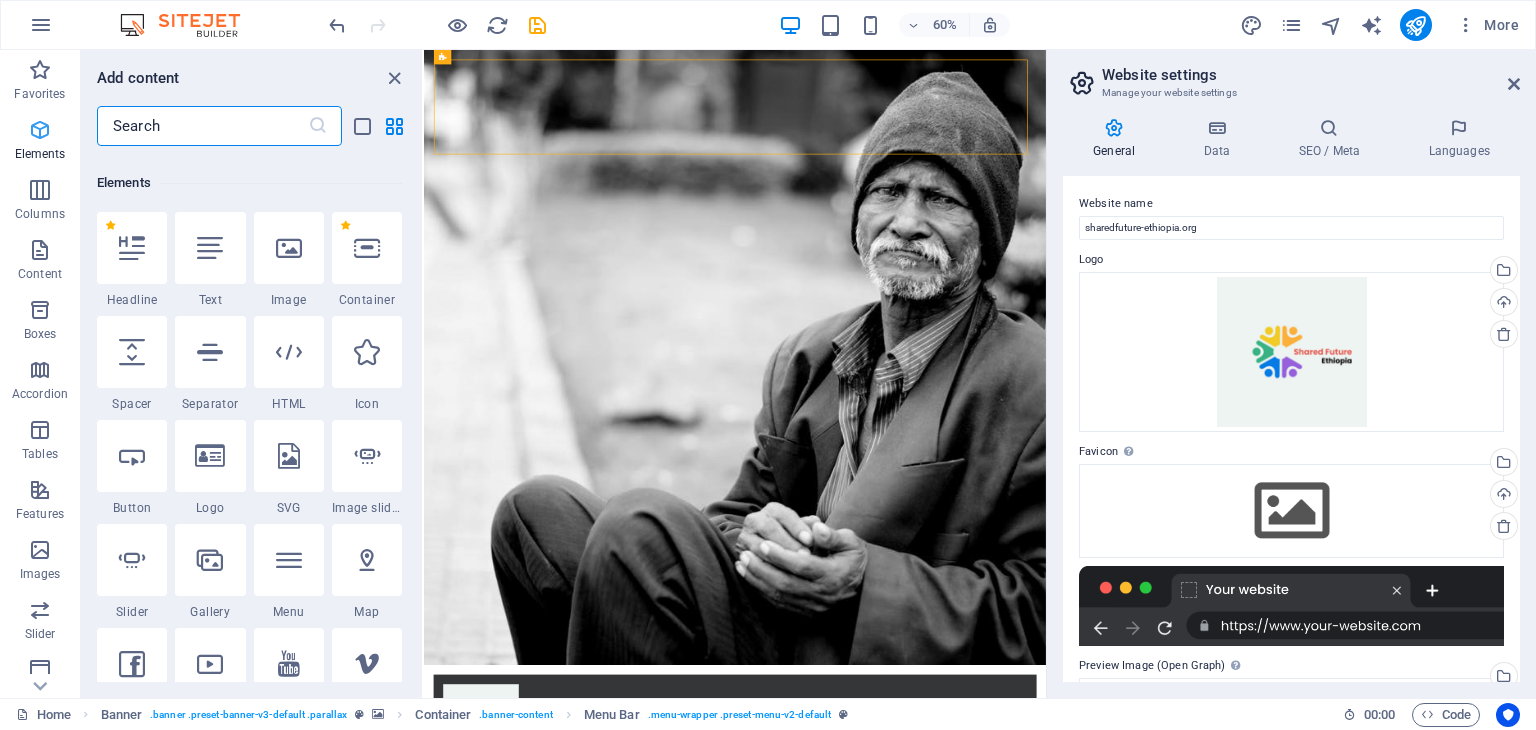 scroll, scrollTop: 212, scrollLeft: 0, axis: vertical 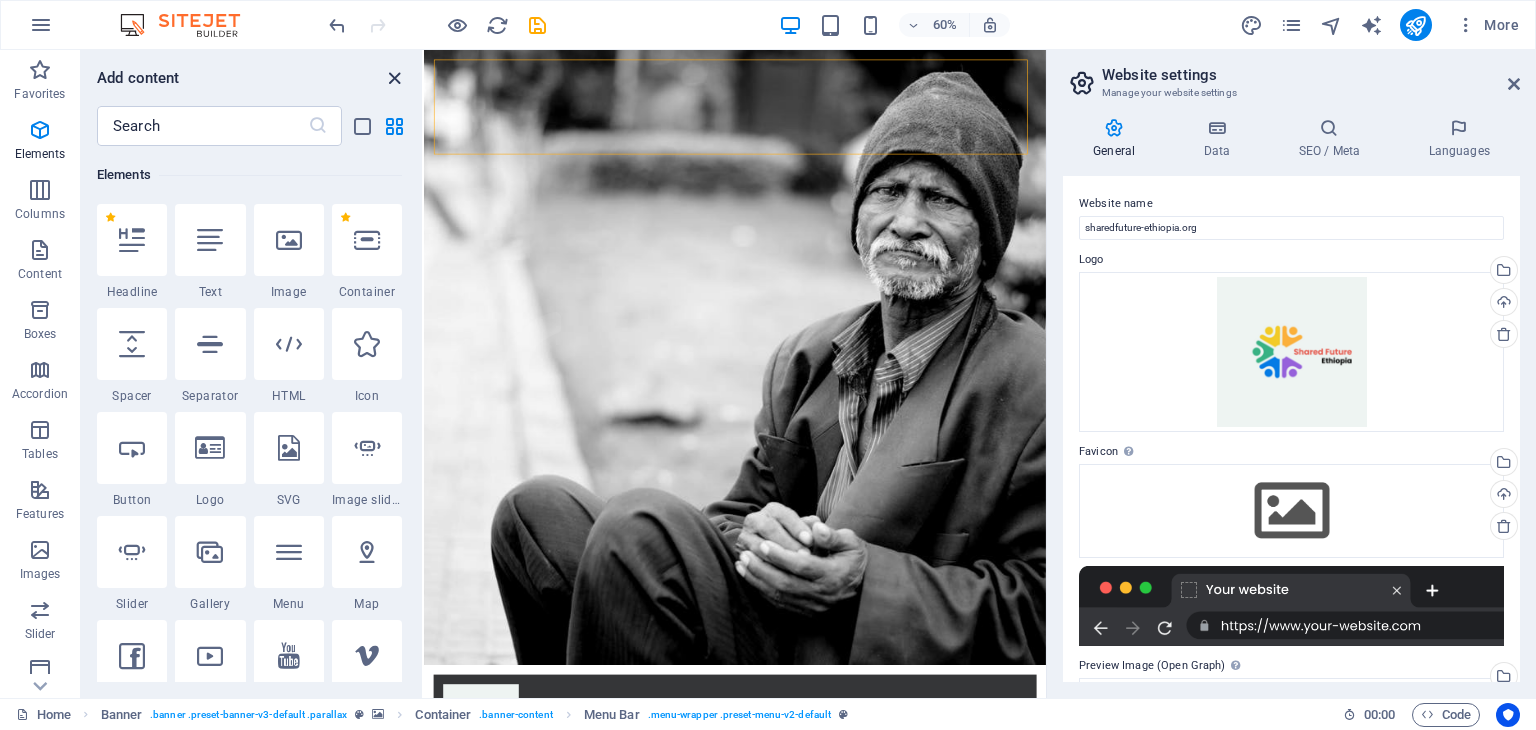 click at bounding box center (394, 78) 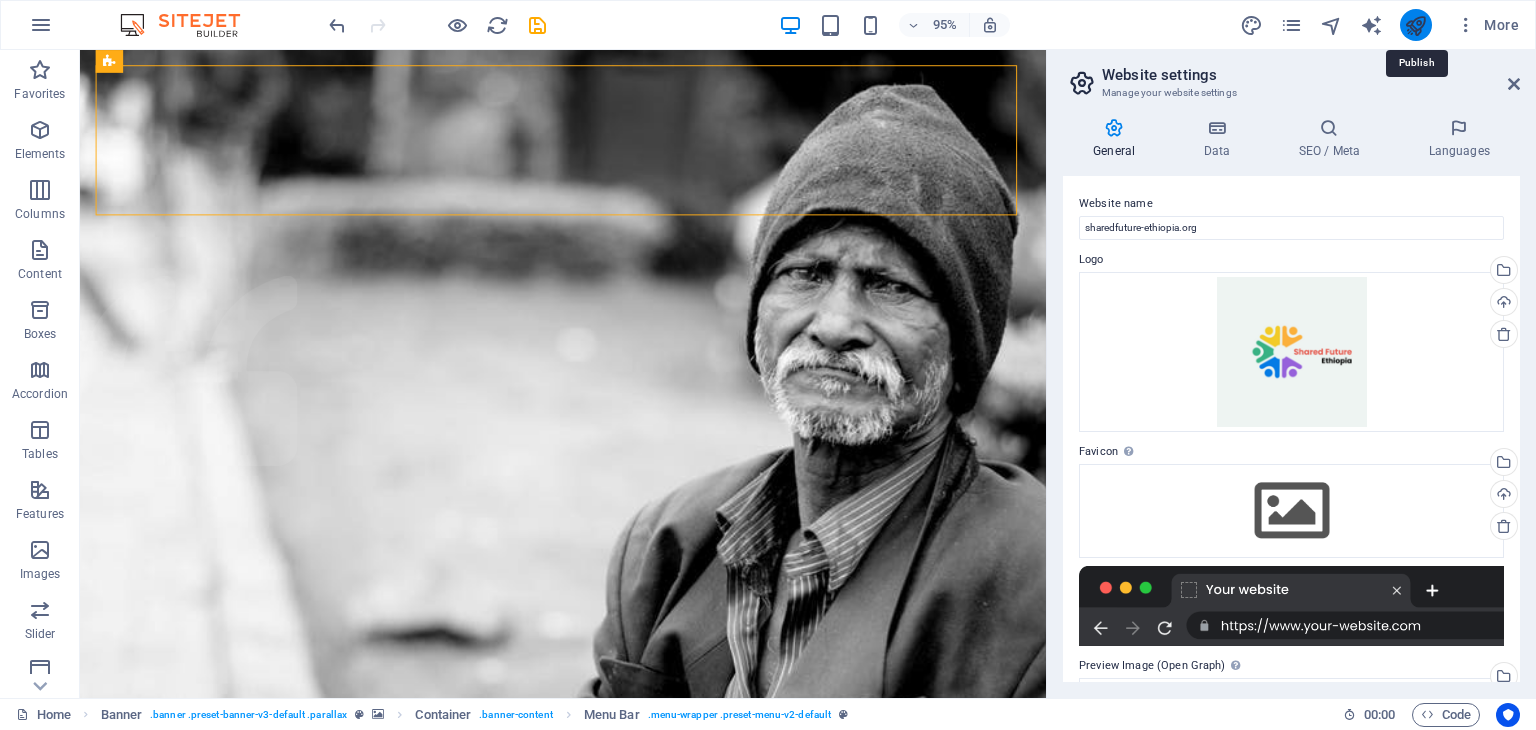 click at bounding box center (1415, 25) 